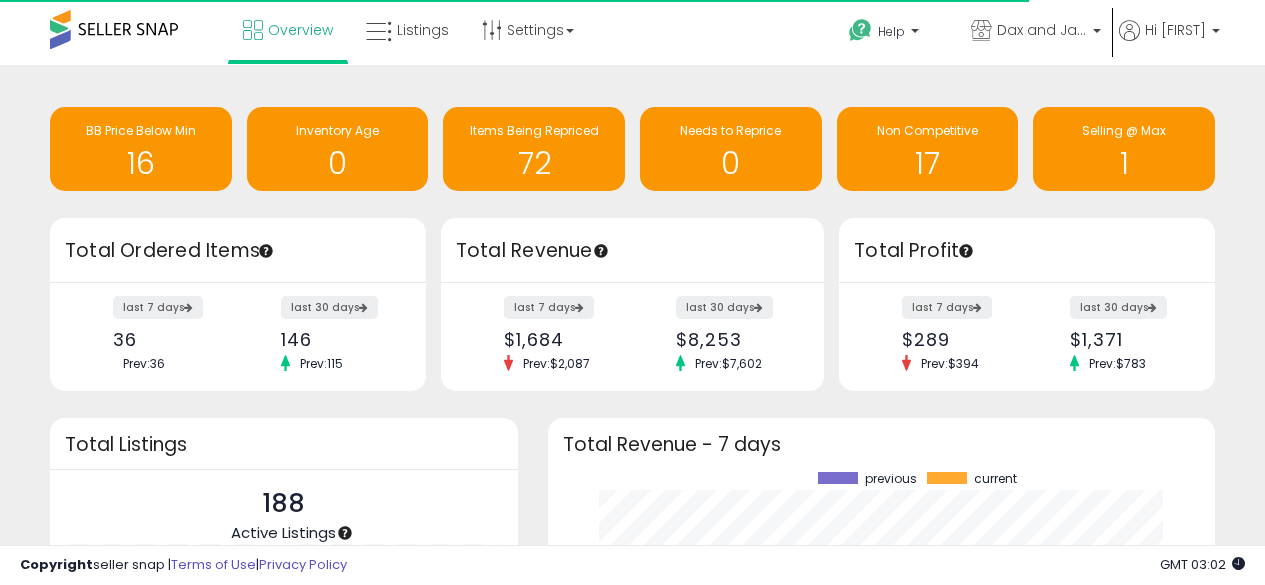scroll, scrollTop: 0, scrollLeft: 0, axis: both 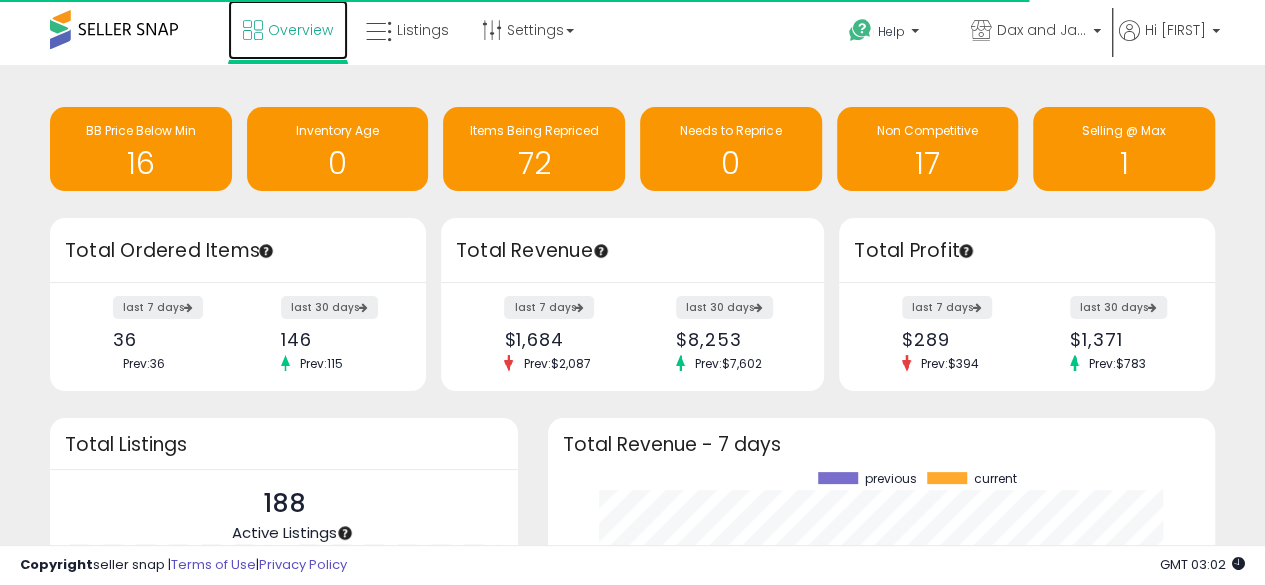 click on "Overview" at bounding box center (300, 30) 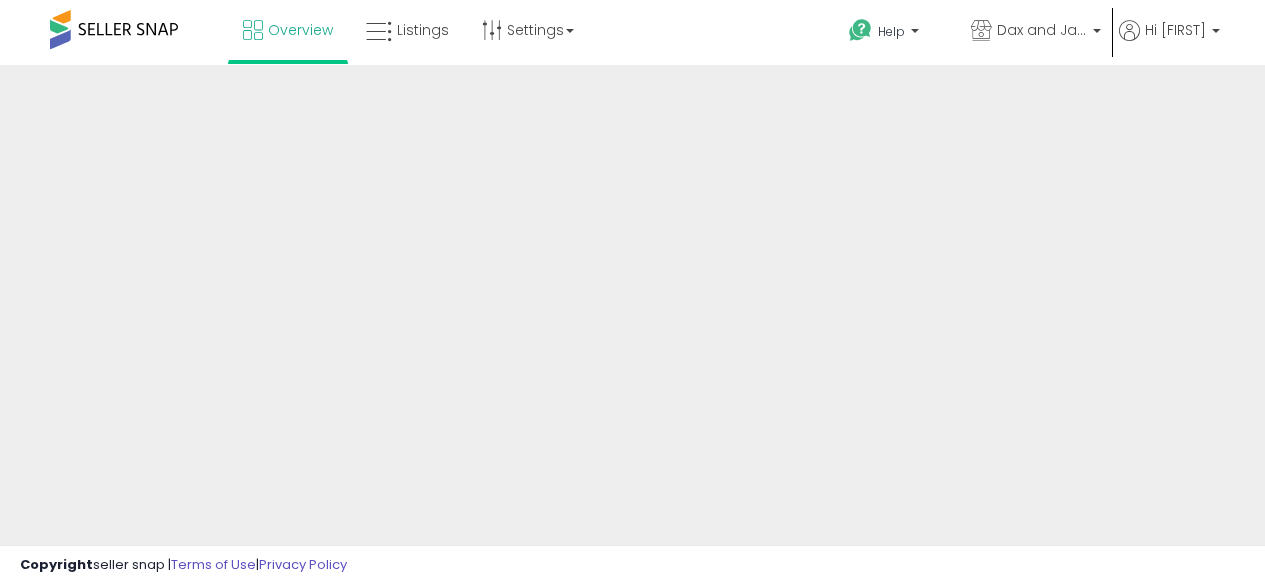 scroll, scrollTop: 0, scrollLeft: 0, axis: both 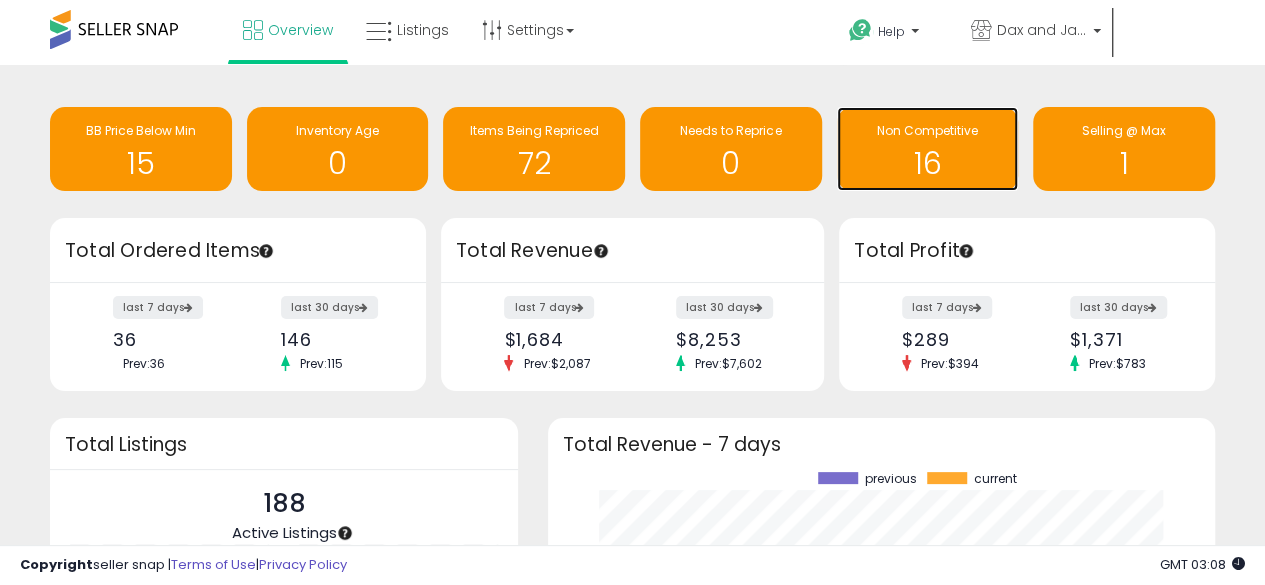 click on "Non Competitive" at bounding box center (927, 130) 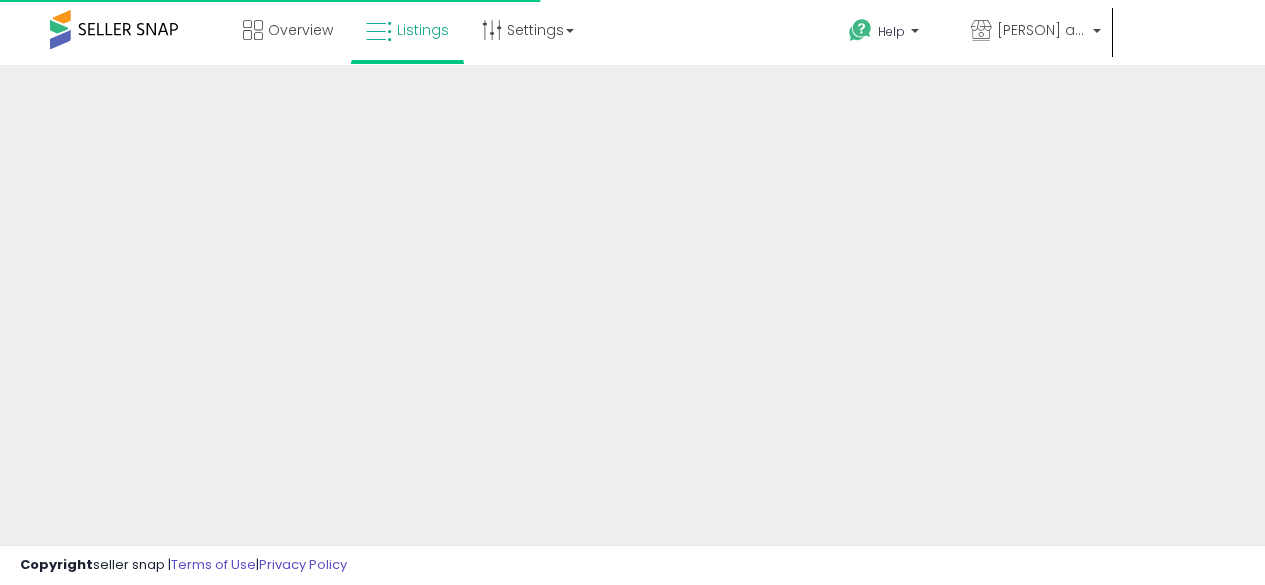 scroll, scrollTop: 0, scrollLeft: 0, axis: both 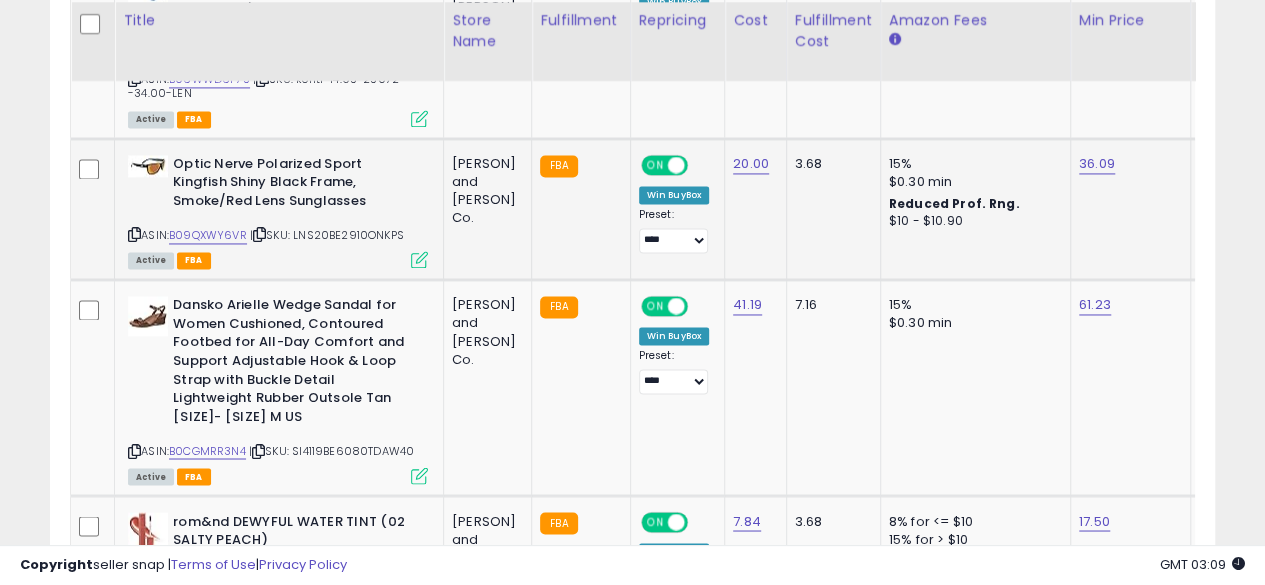 click at bounding box center (134, 234) 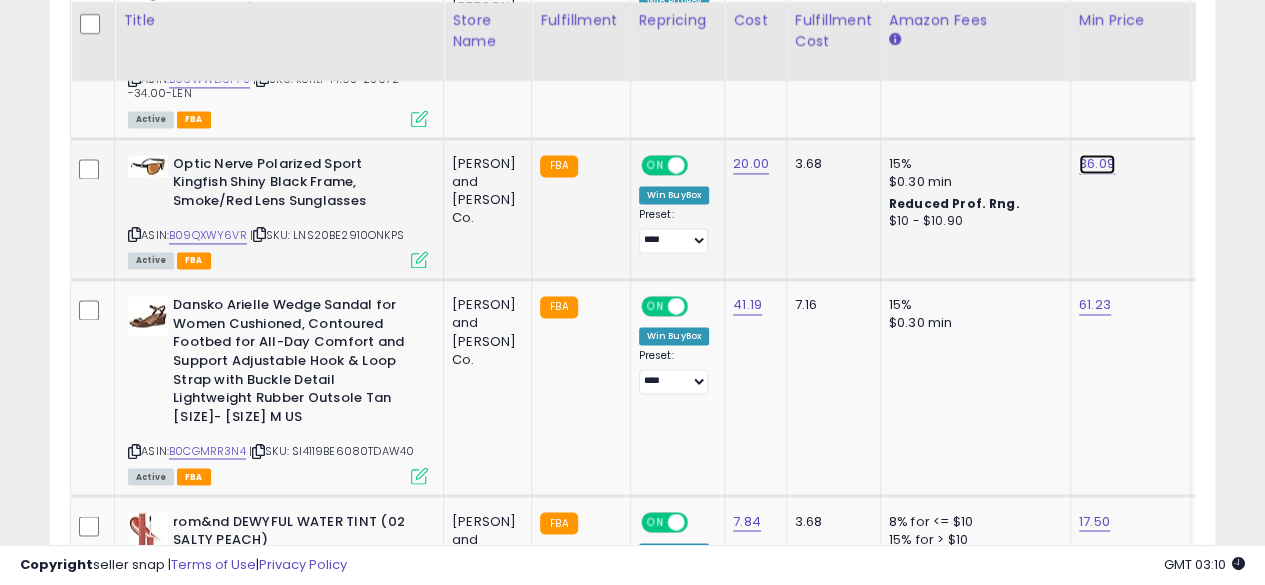 click on "36.09" at bounding box center (1097, -396) 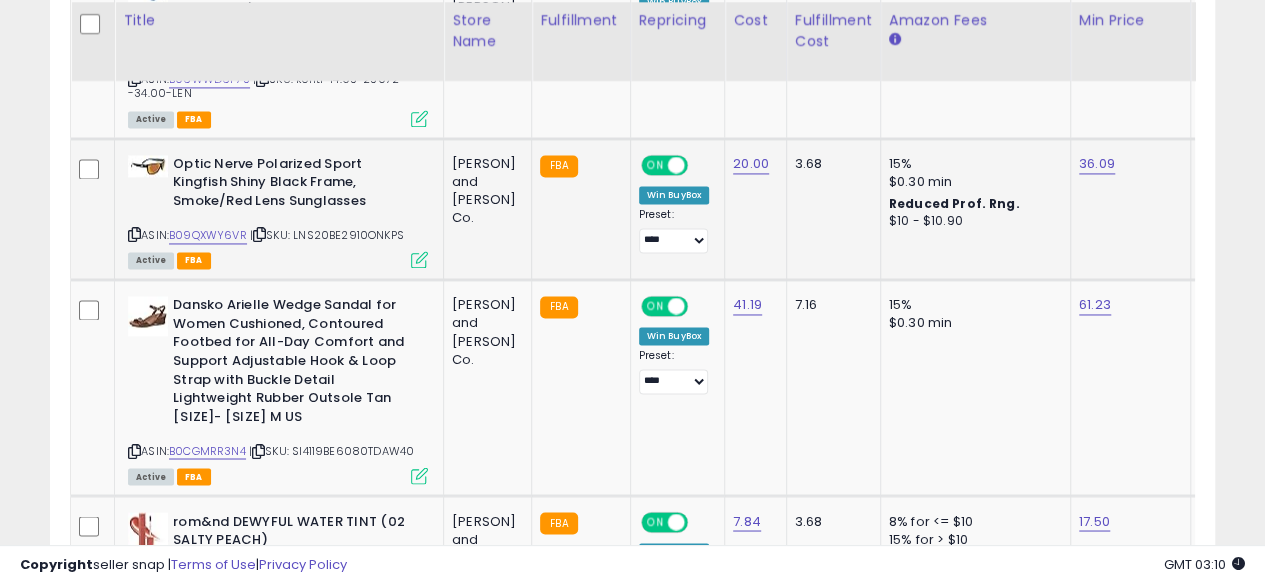 scroll, scrollTop: 0, scrollLeft: 72, axis: horizontal 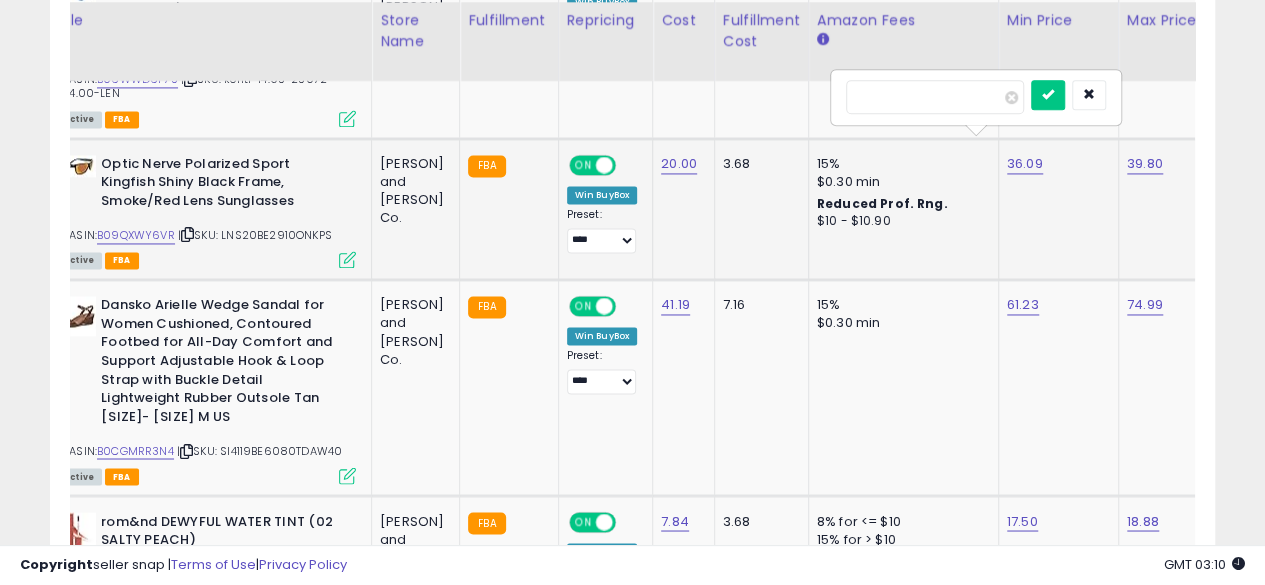 type on "*" 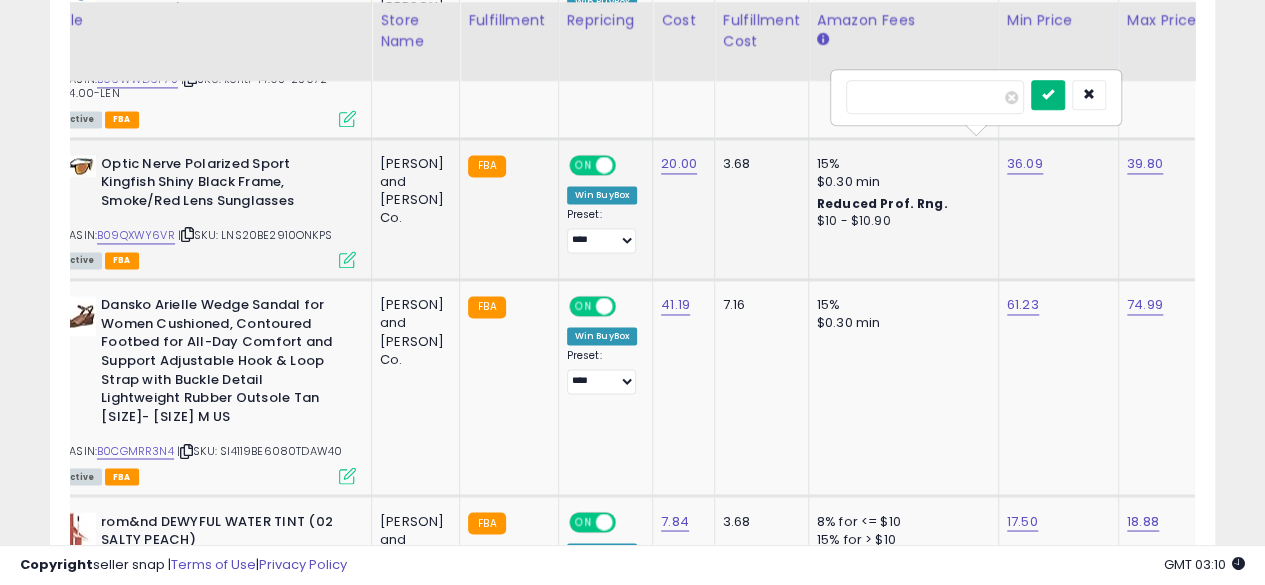 click at bounding box center (1048, 95) 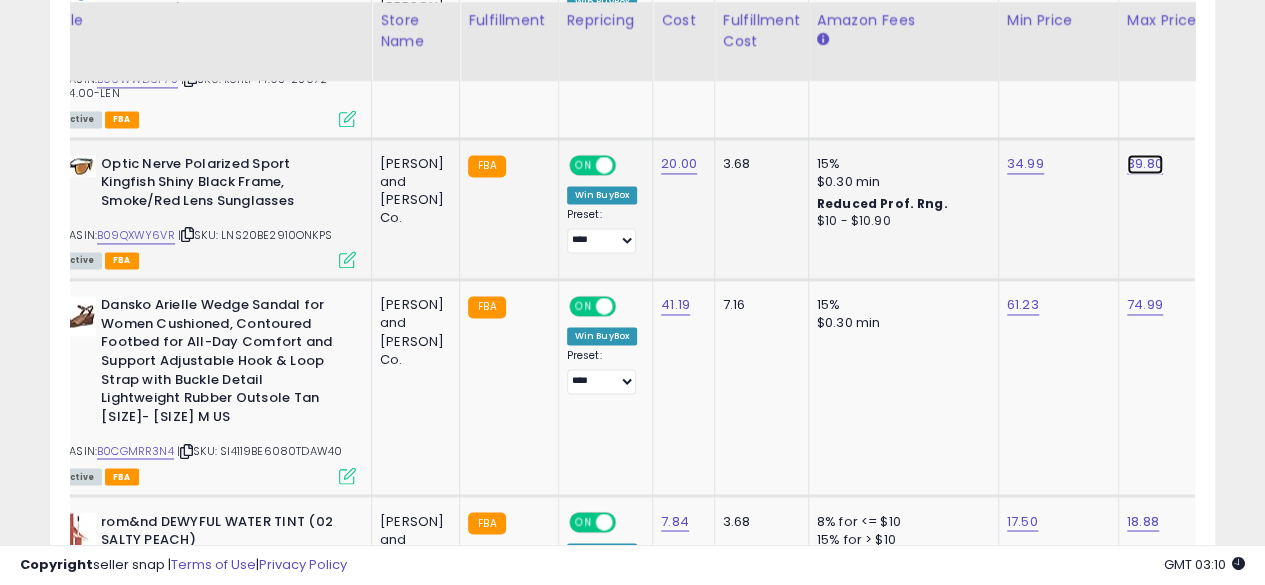 click on "39.80" at bounding box center (1144, -396) 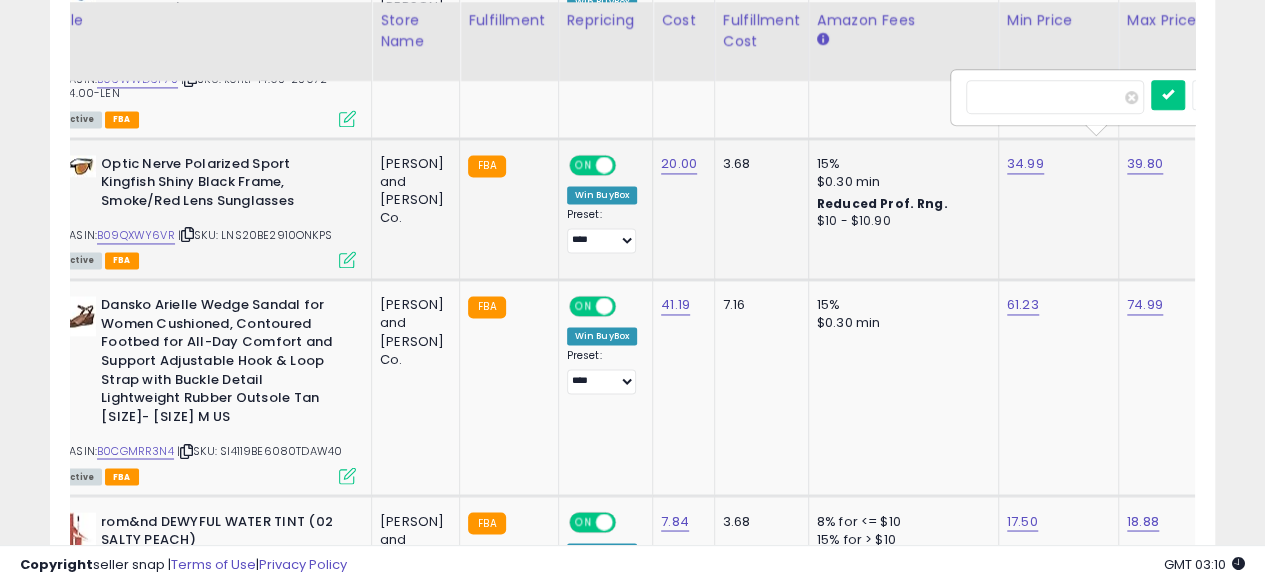 scroll, scrollTop: 0, scrollLeft: 191, axis: horizontal 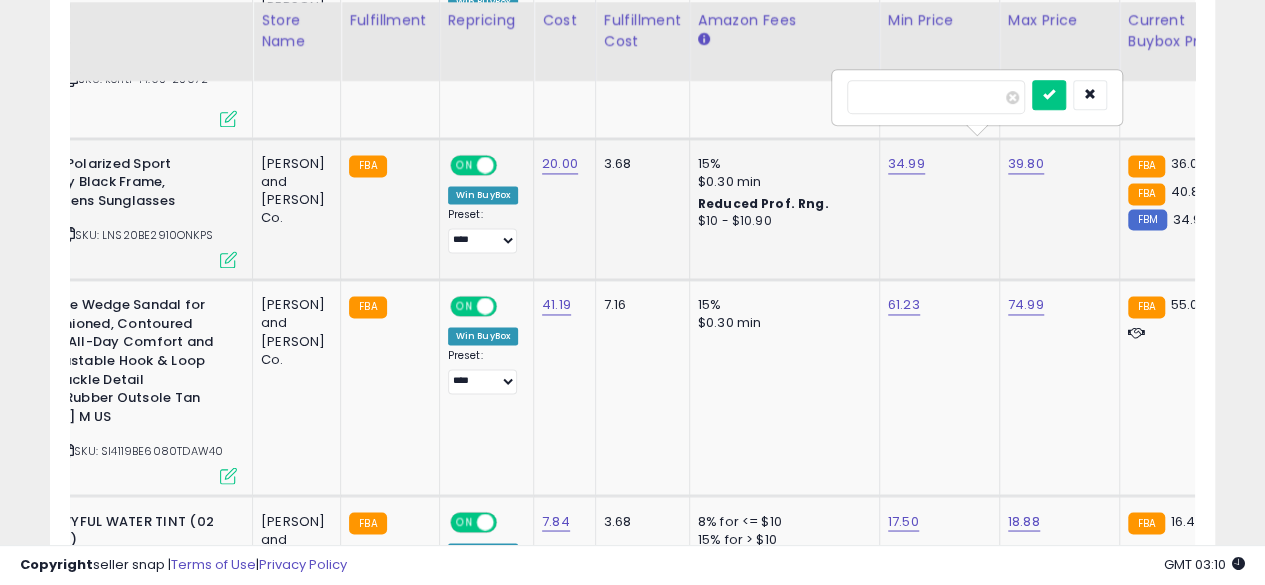 type on "*" 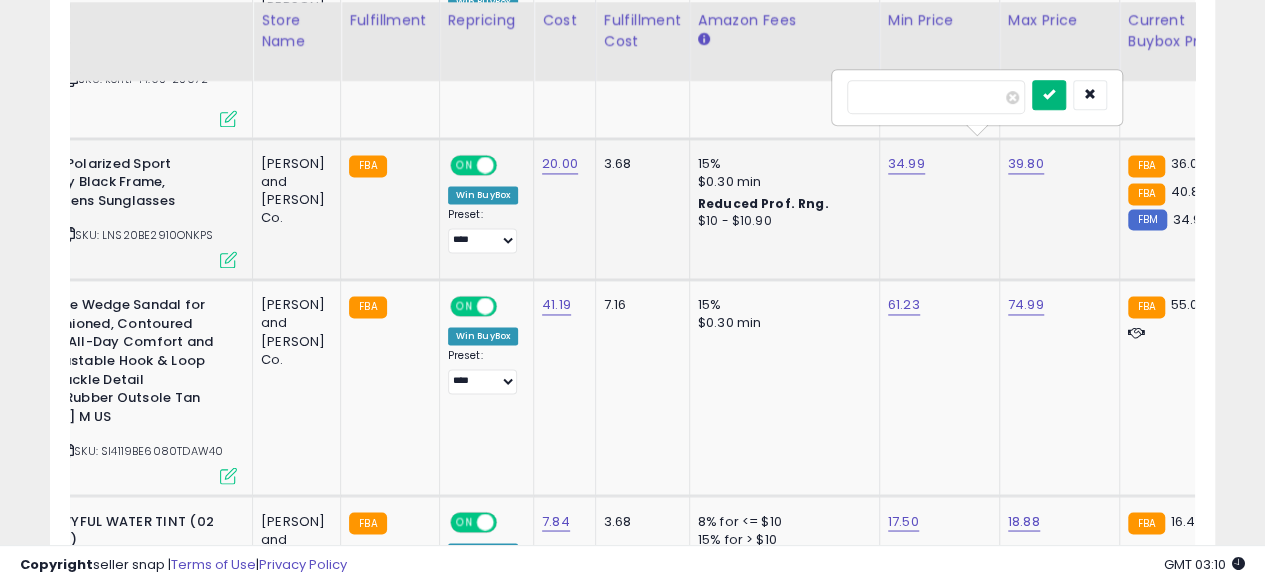 click at bounding box center [1049, 95] 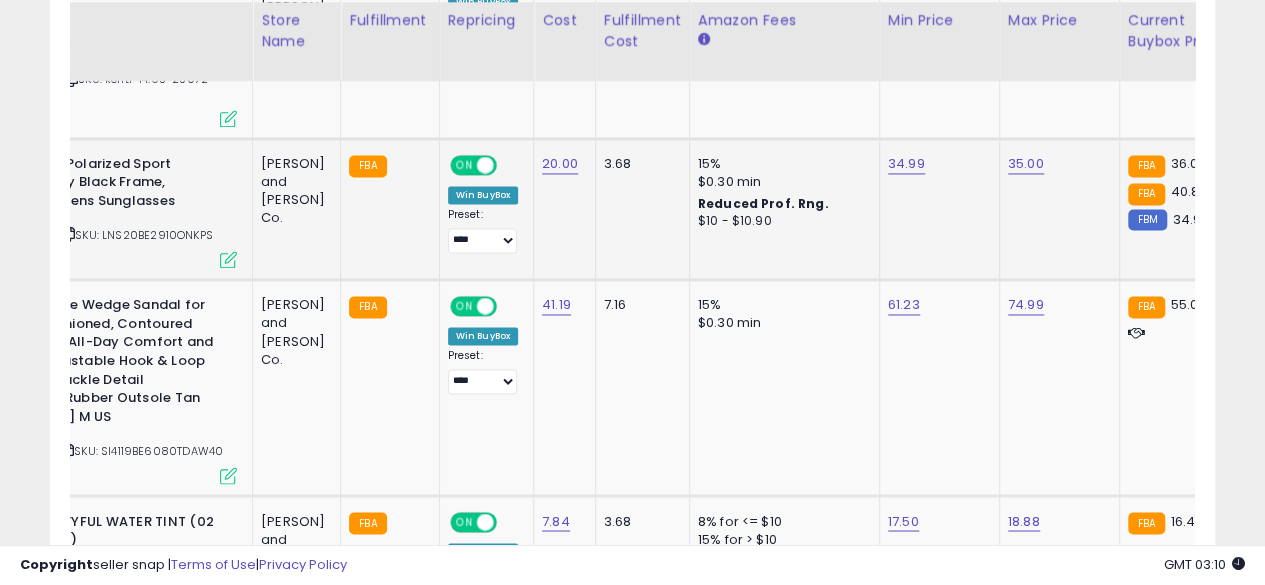 scroll, scrollTop: 0, scrollLeft: 92, axis: horizontal 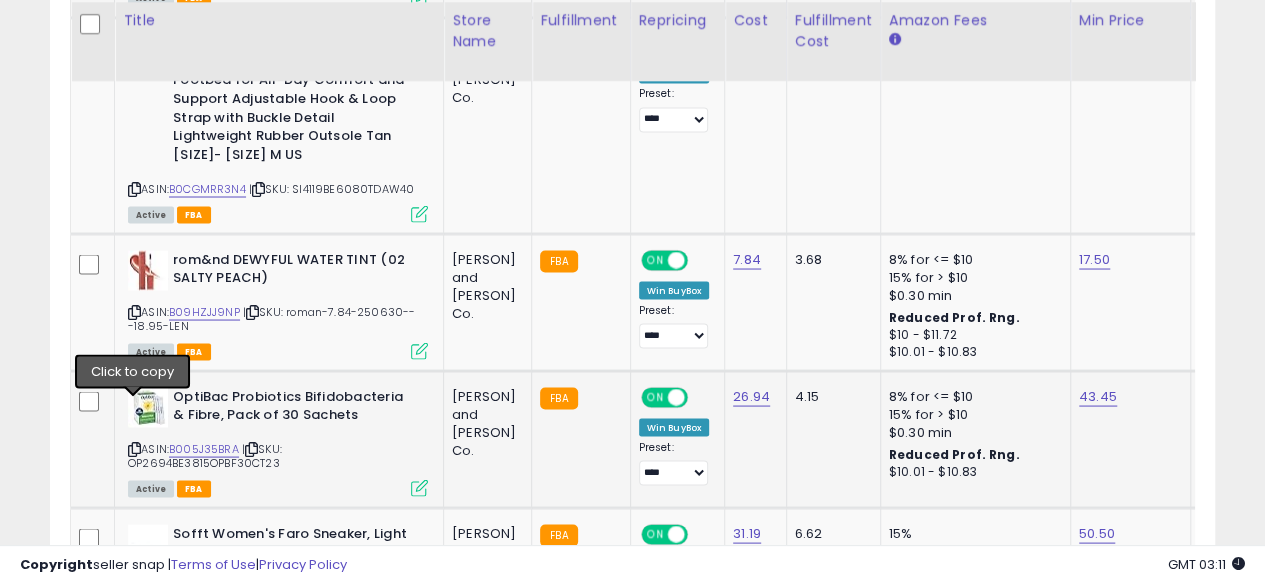 click at bounding box center [134, 448] 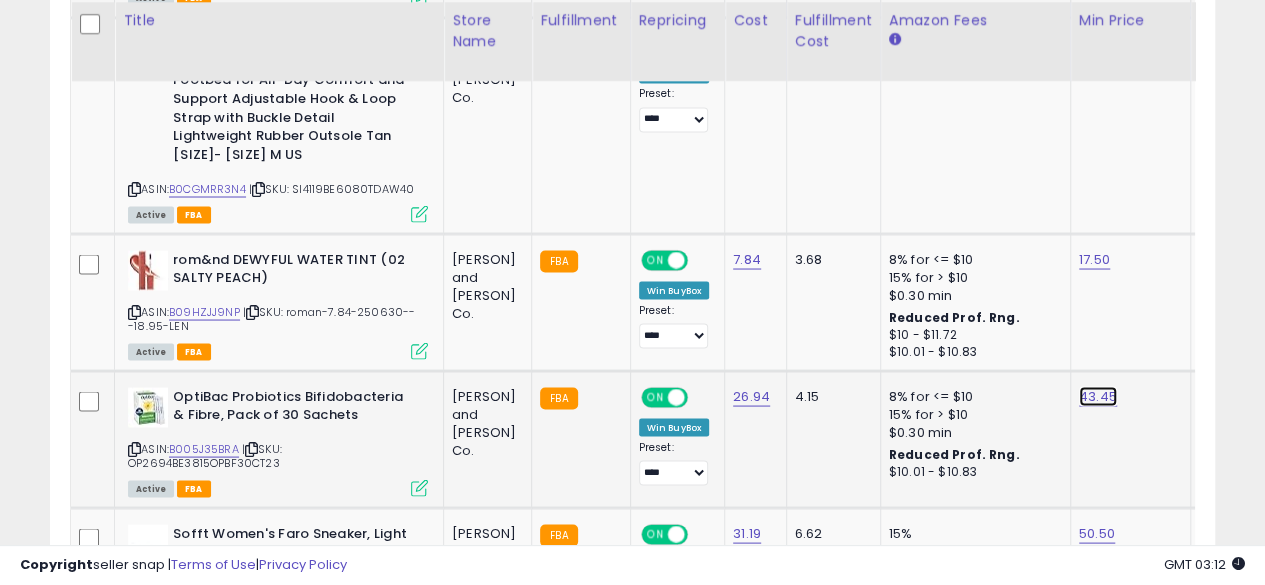 click on "43.45" at bounding box center (1097, -658) 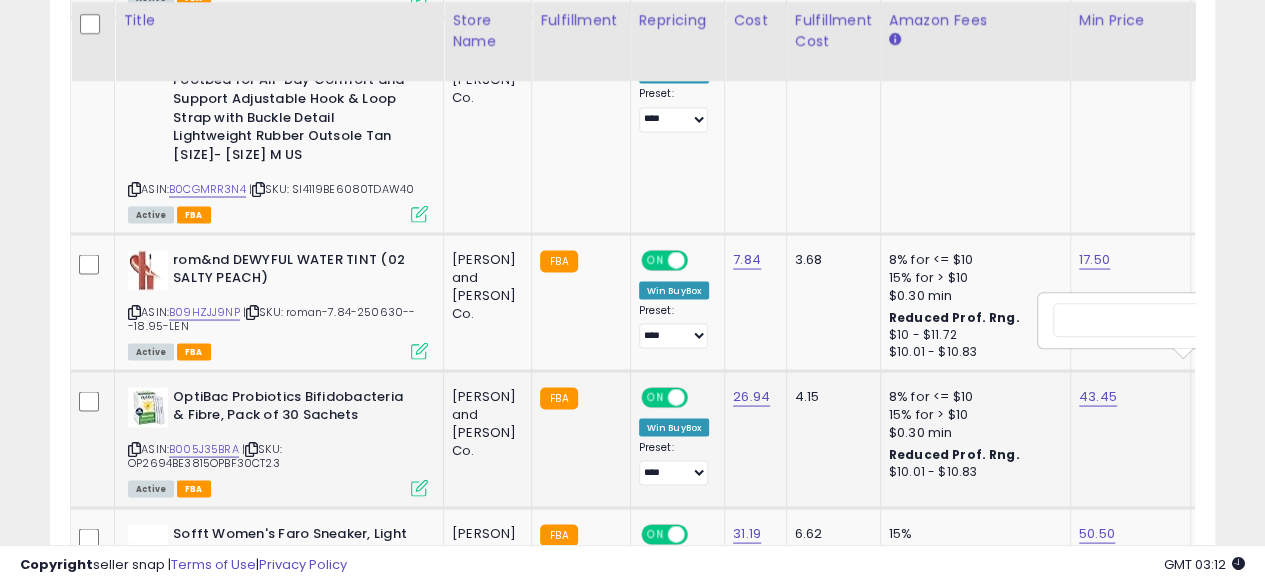 scroll, scrollTop: 0, scrollLeft: 71, axis: horizontal 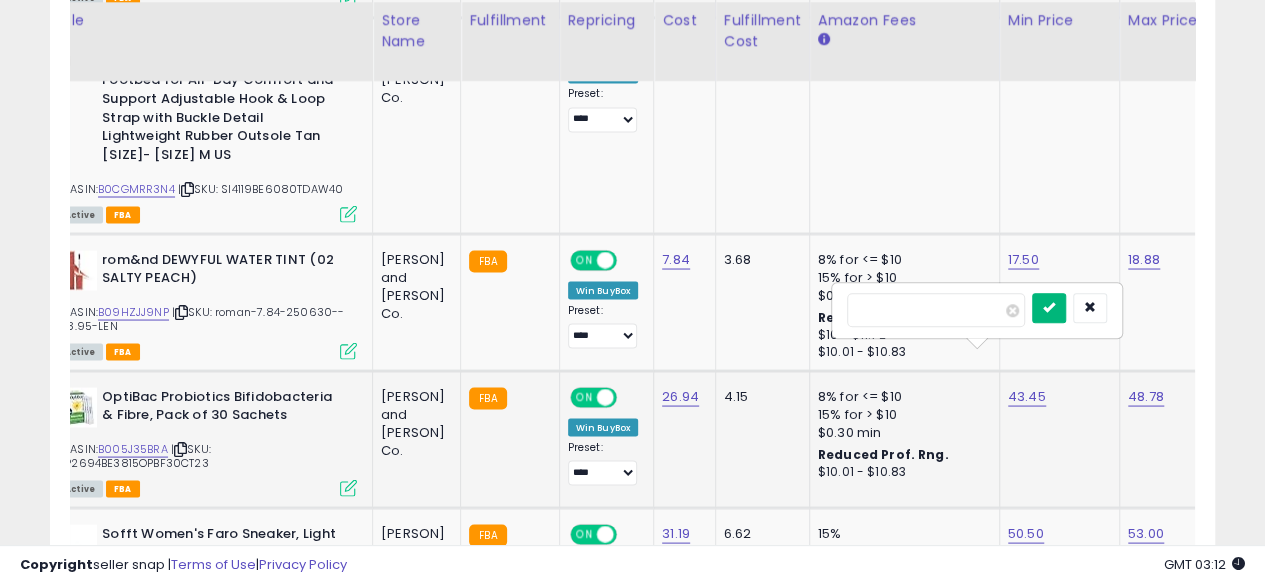 type on "*****" 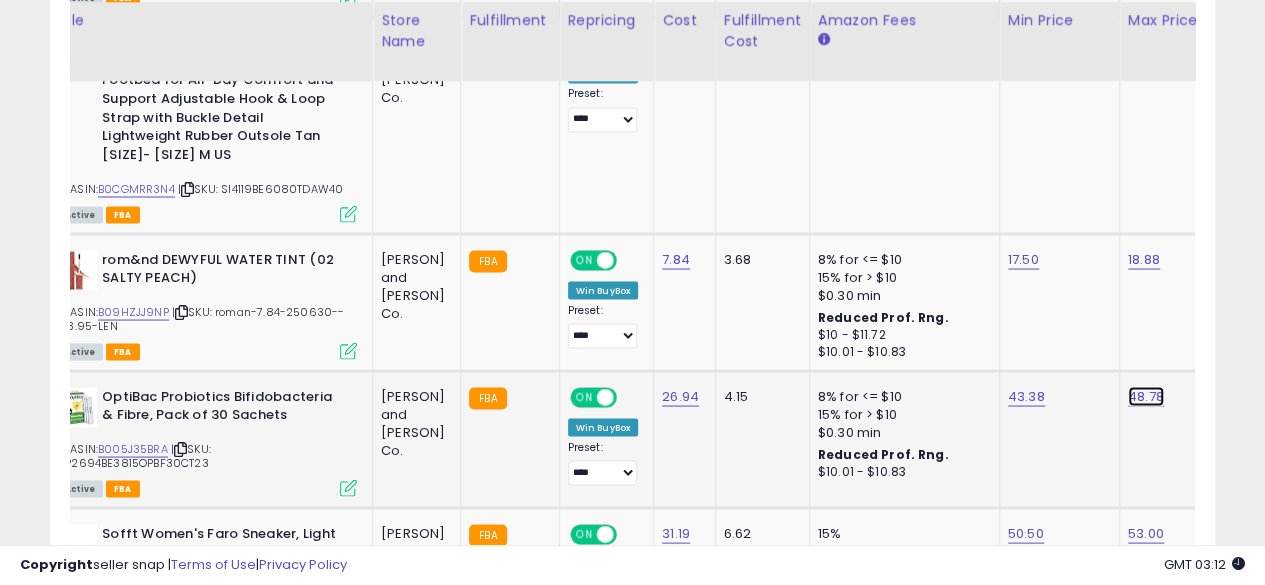 click on "48.78" at bounding box center (1145, -658) 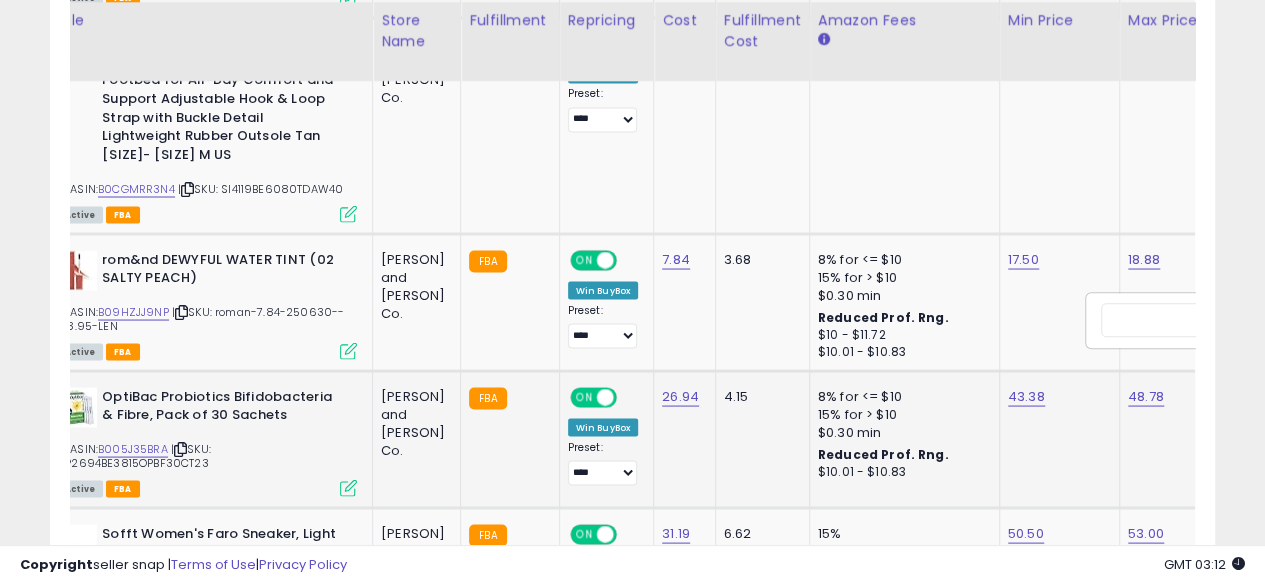 scroll, scrollTop: 0, scrollLeft: 191, axis: horizontal 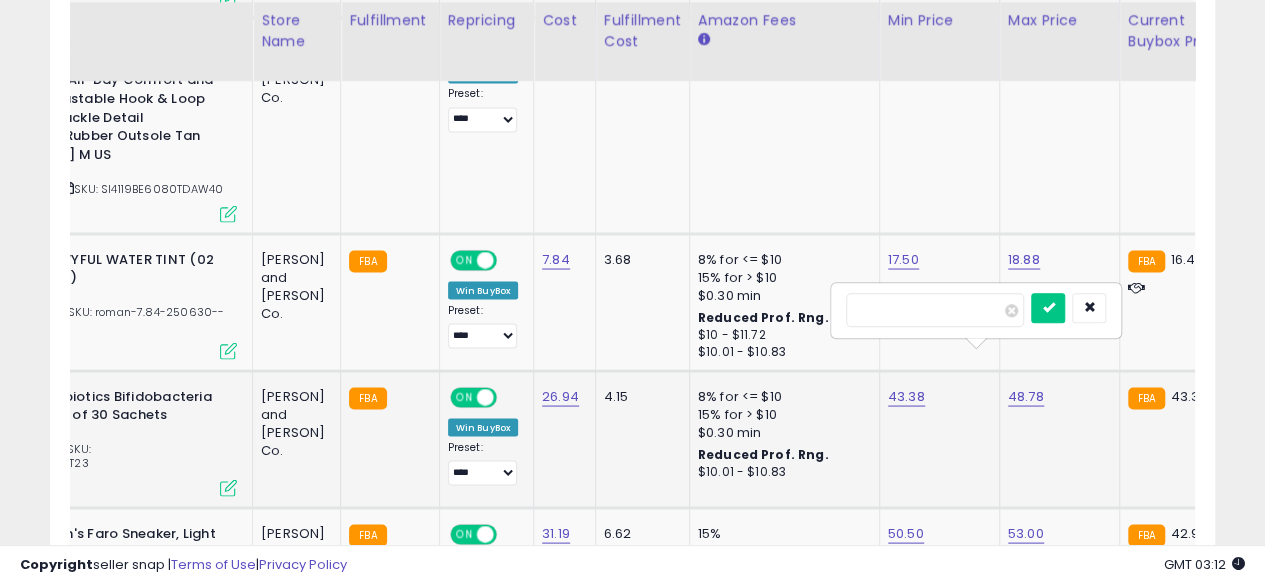 type on "*" 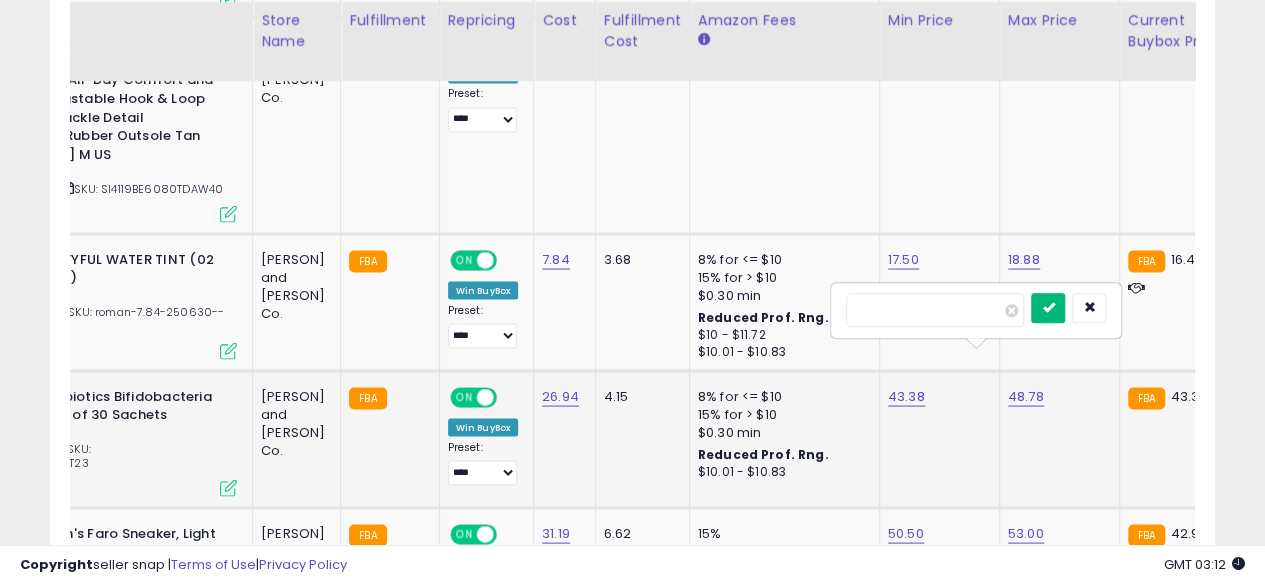type on "*****" 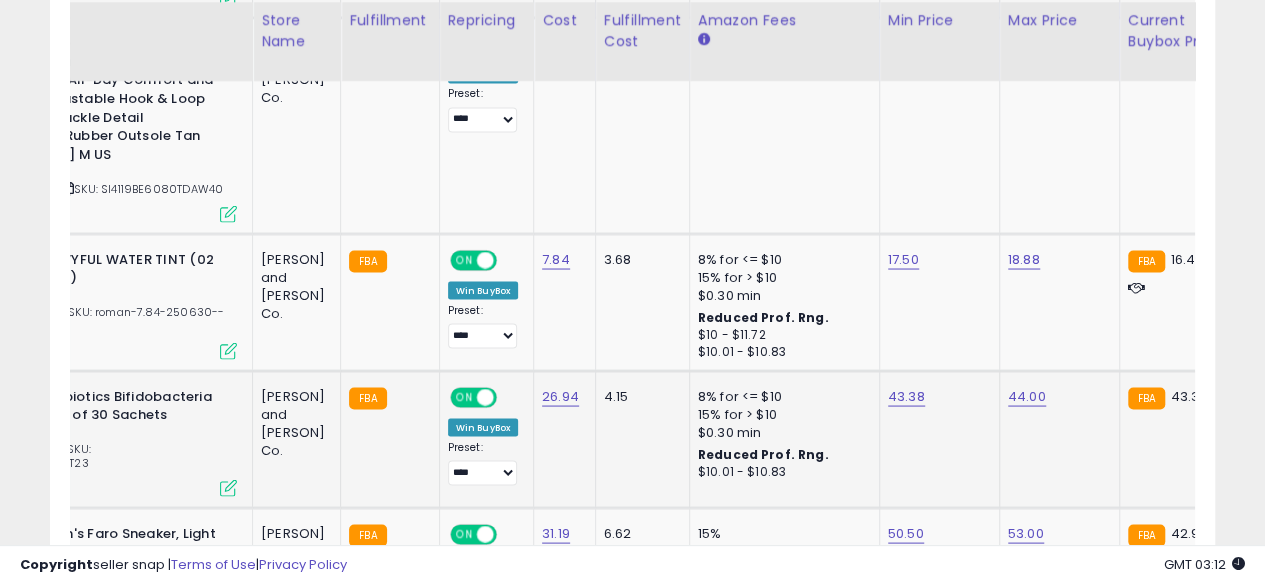 scroll, scrollTop: 0, scrollLeft: 56, axis: horizontal 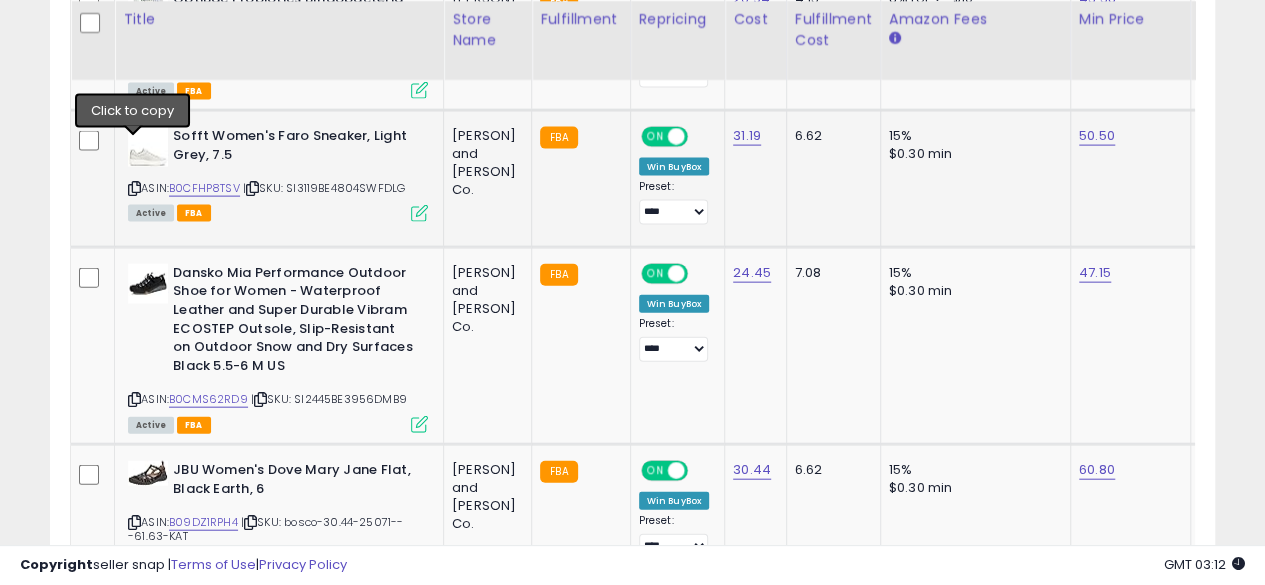 click at bounding box center (134, 188) 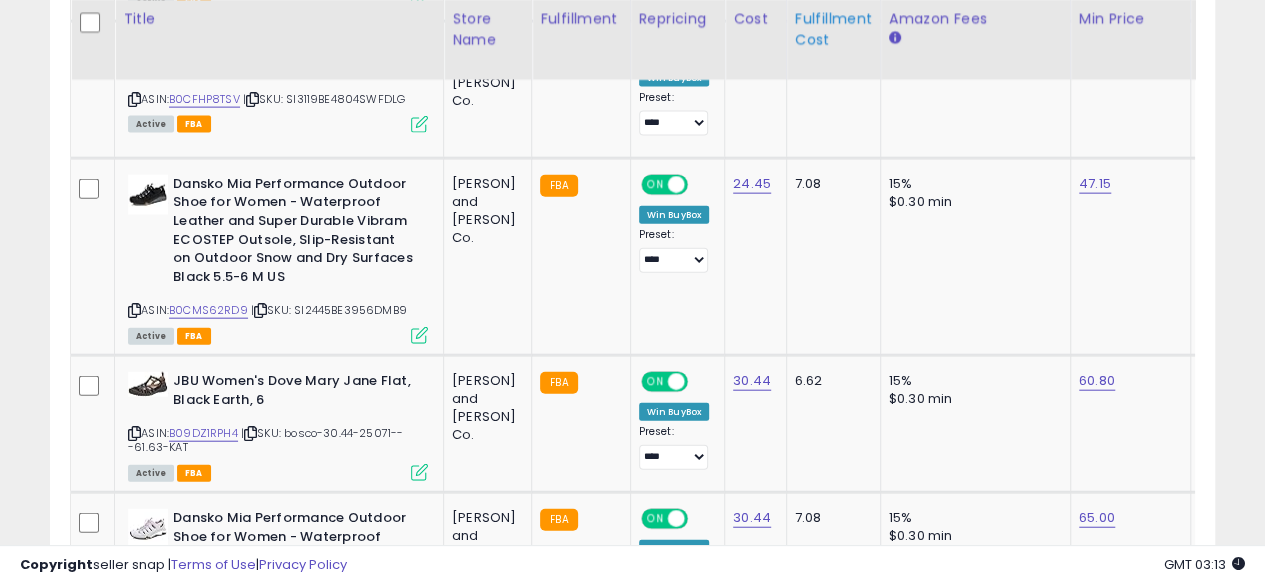 scroll, scrollTop: 2217, scrollLeft: 0, axis: vertical 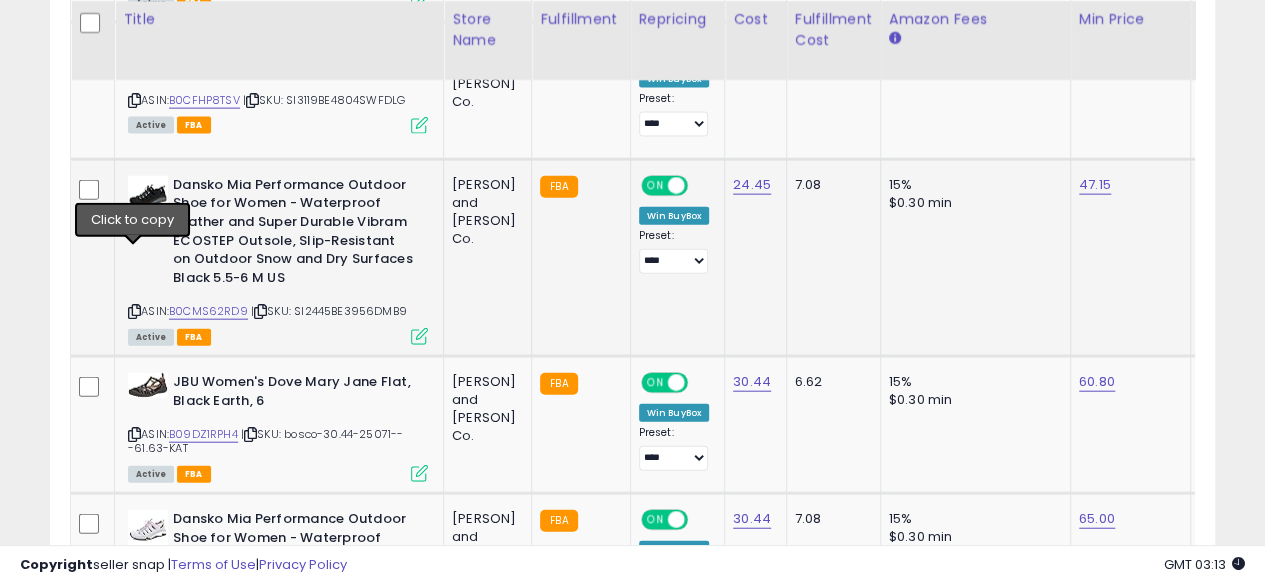 click at bounding box center [134, 311] 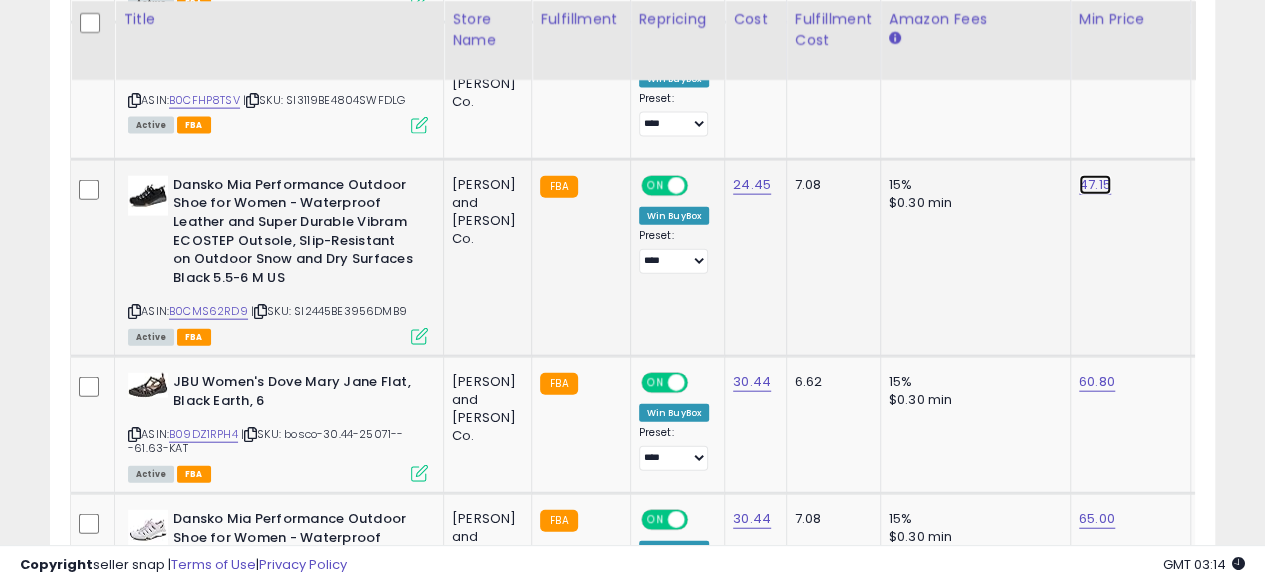 click on "47.15" at bounding box center (1097, -1143) 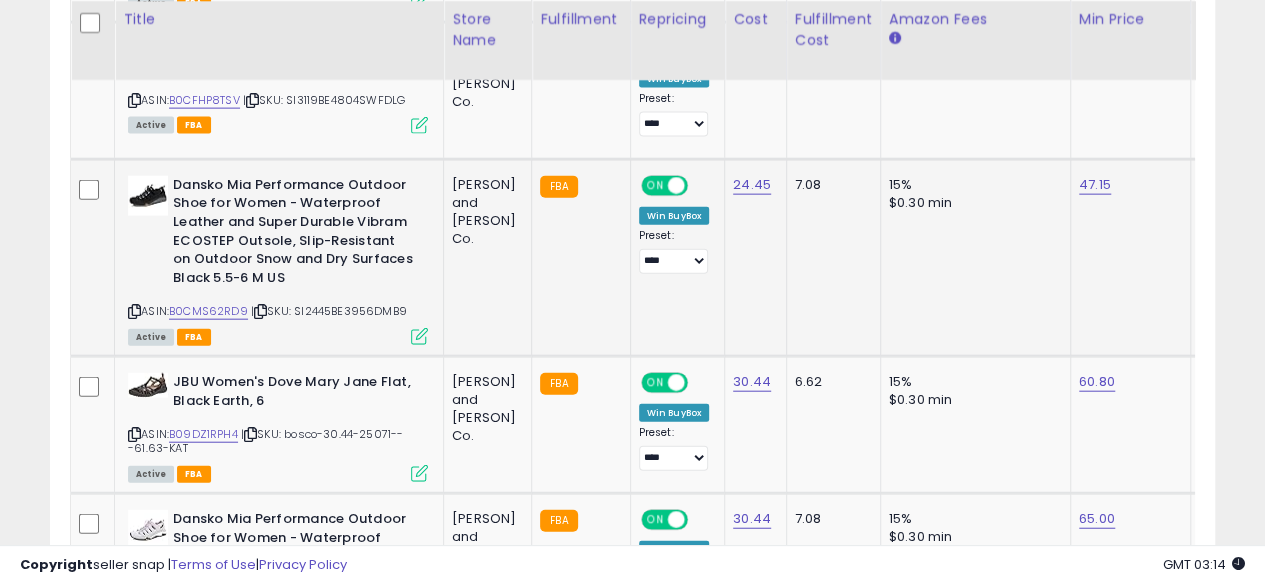 scroll, scrollTop: 0, scrollLeft: 69, axis: horizontal 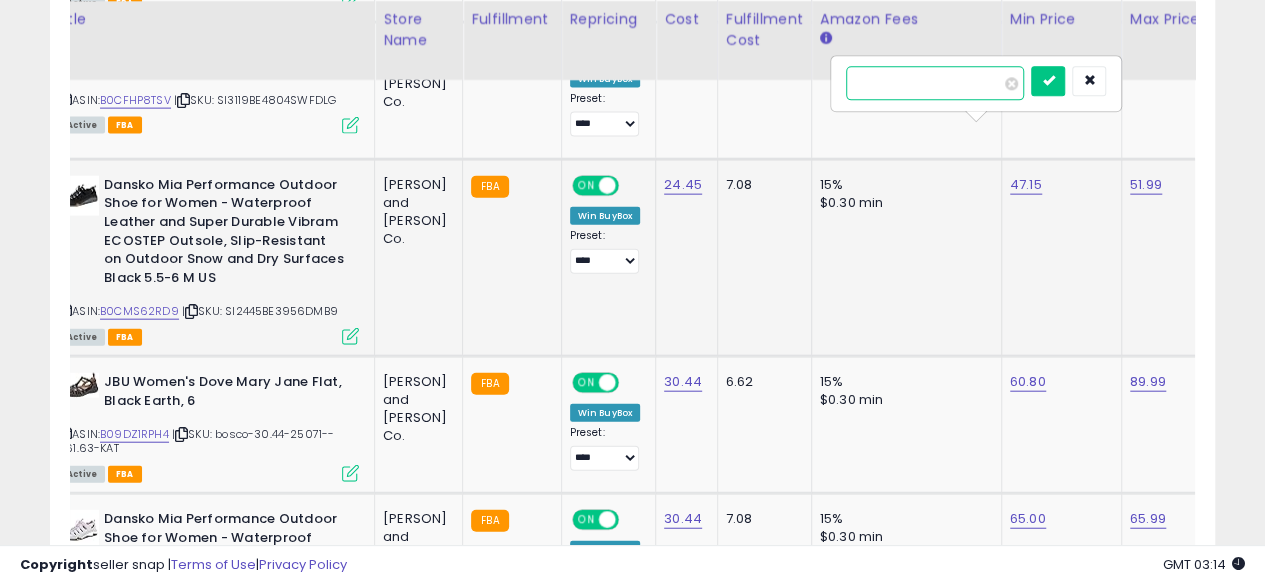 type on "*****" 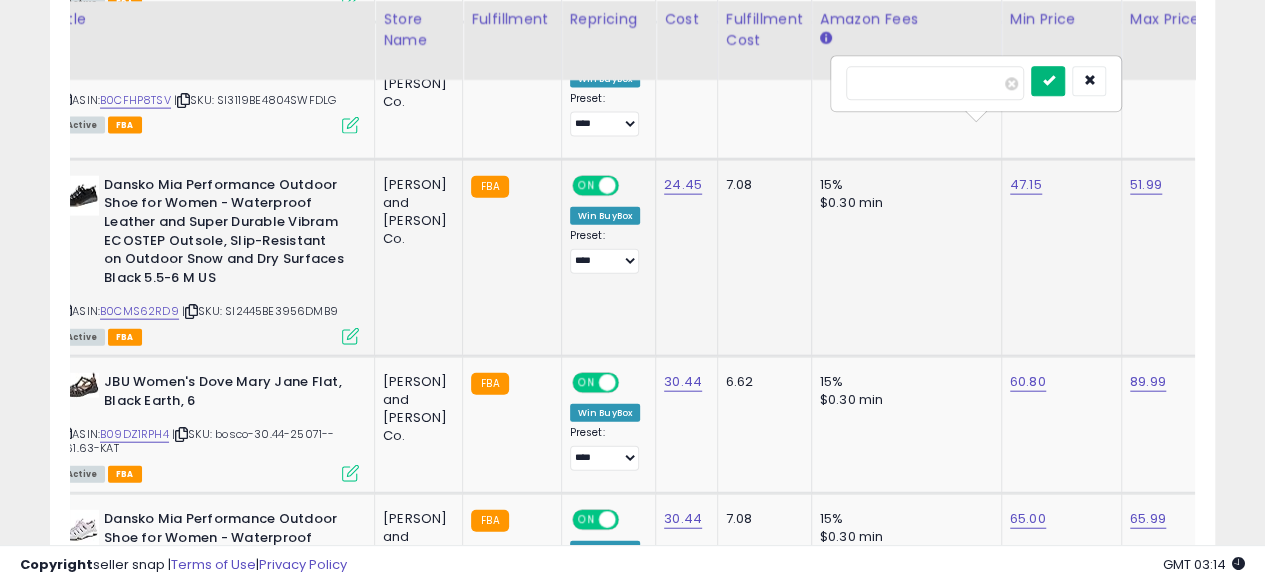 click at bounding box center (1048, 81) 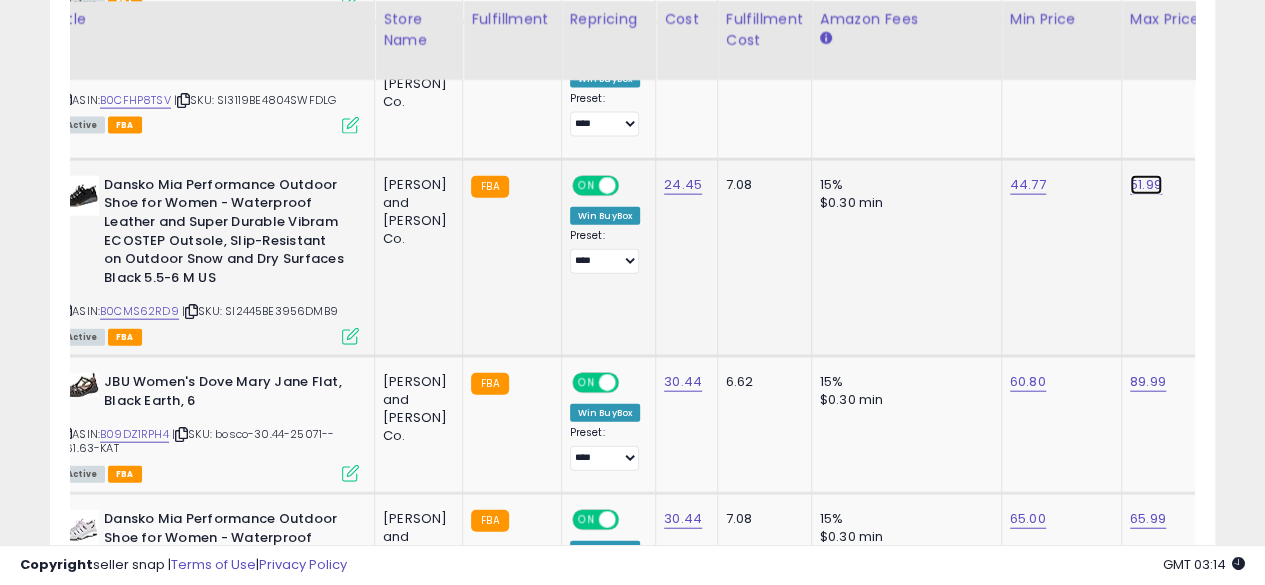 click on "51.99" at bounding box center (1147, -1143) 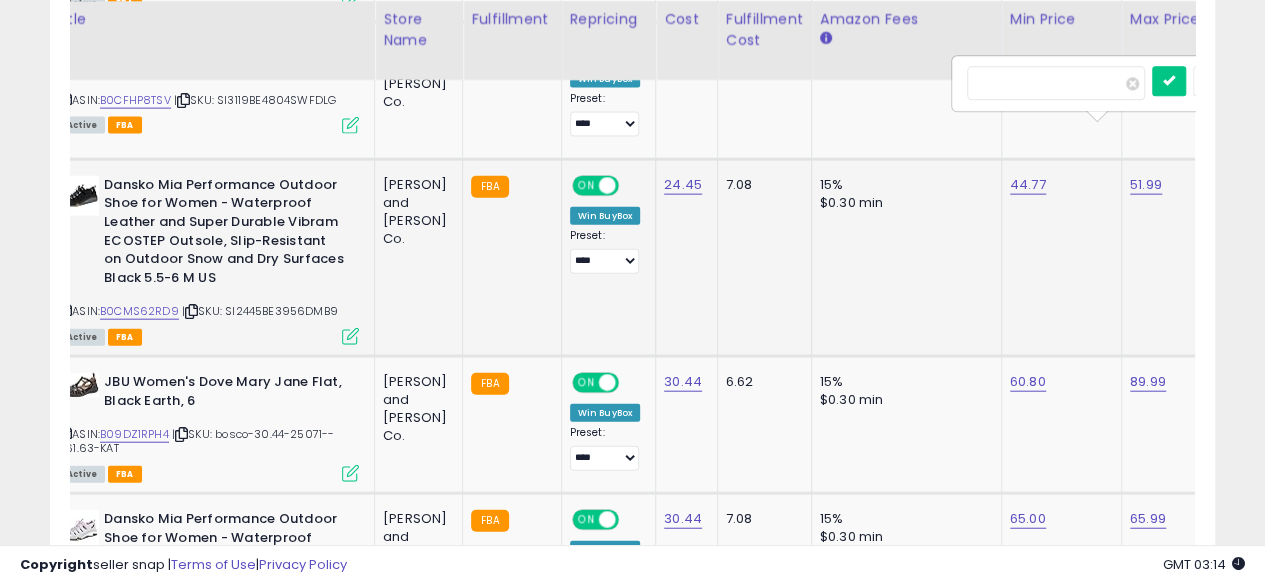 scroll, scrollTop: 0, scrollLeft: 190, axis: horizontal 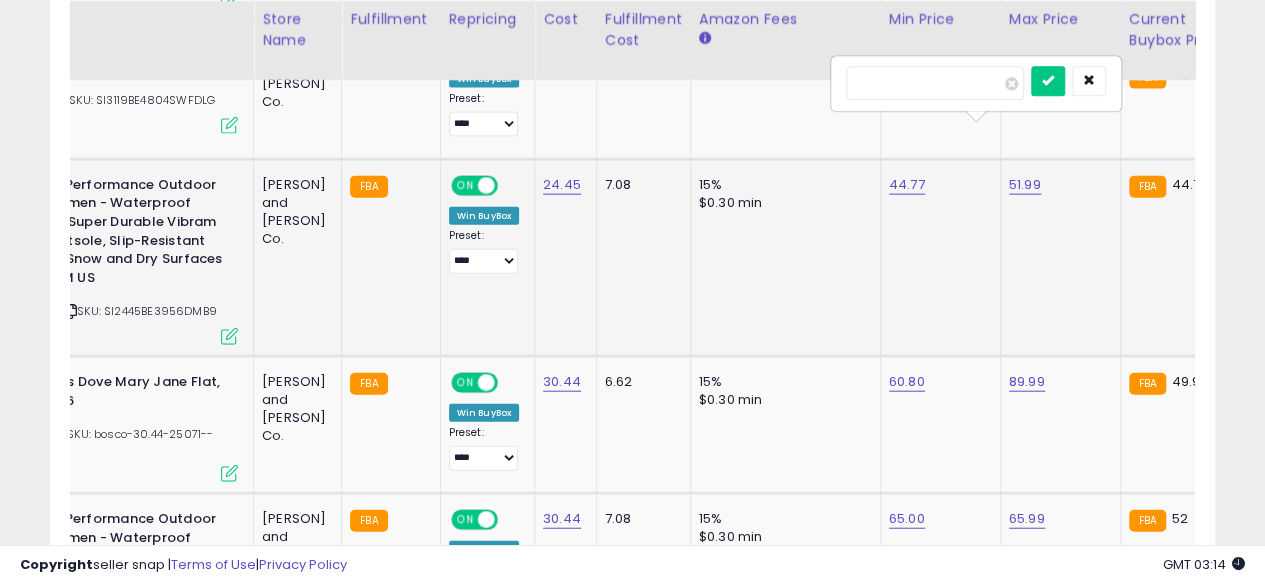 type on "*" 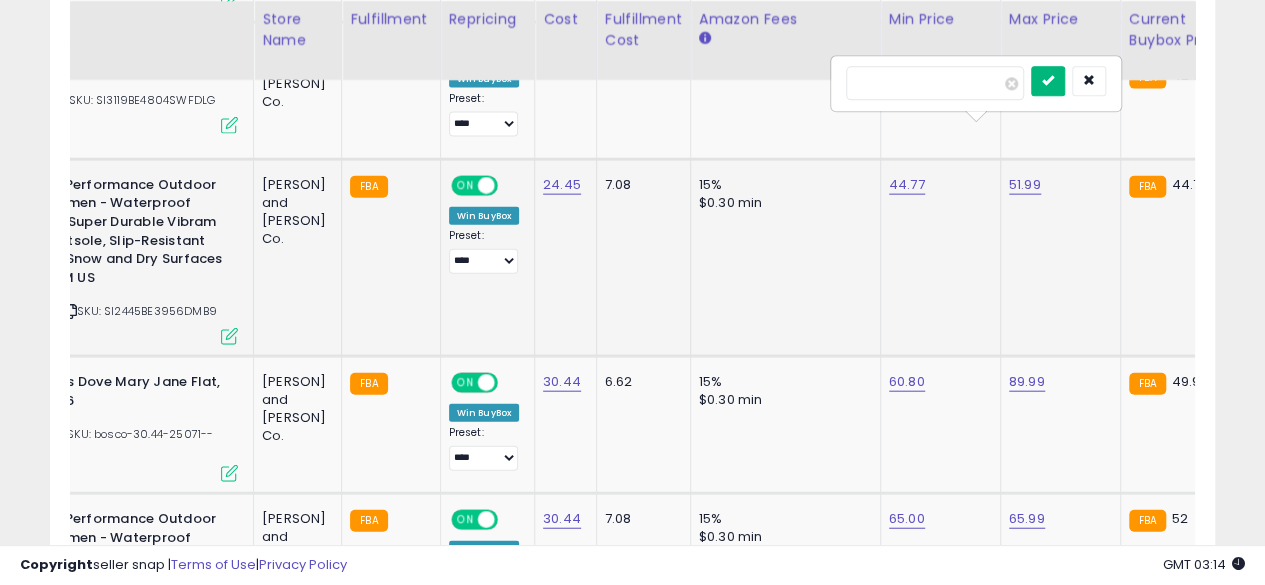 click at bounding box center [1048, 82] 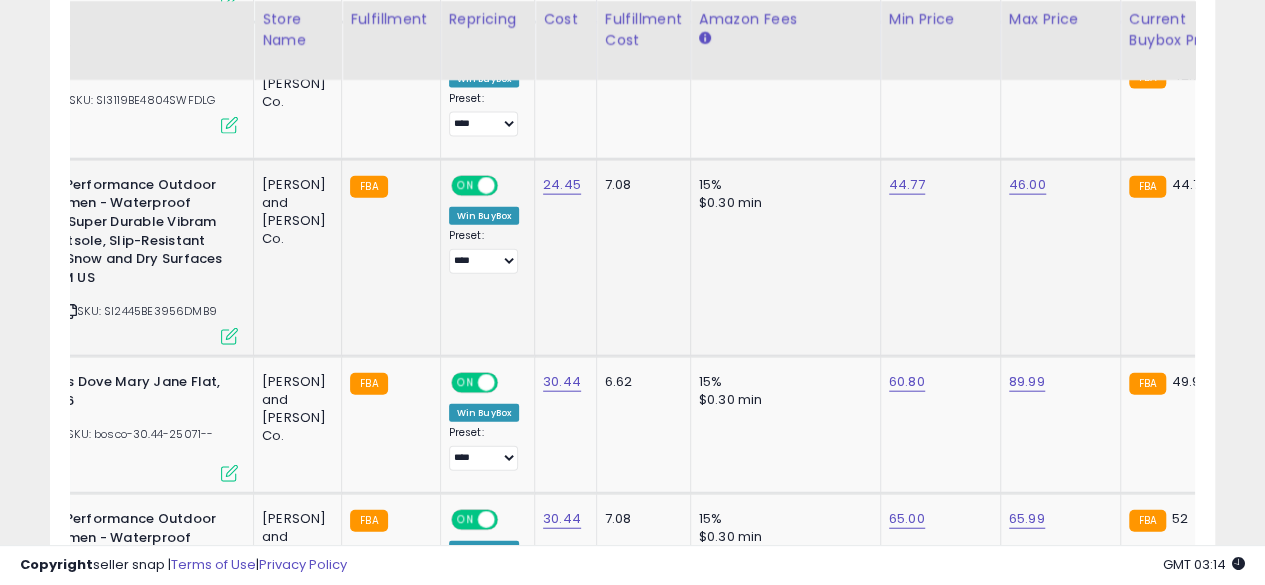 scroll, scrollTop: 0, scrollLeft: 143, axis: horizontal 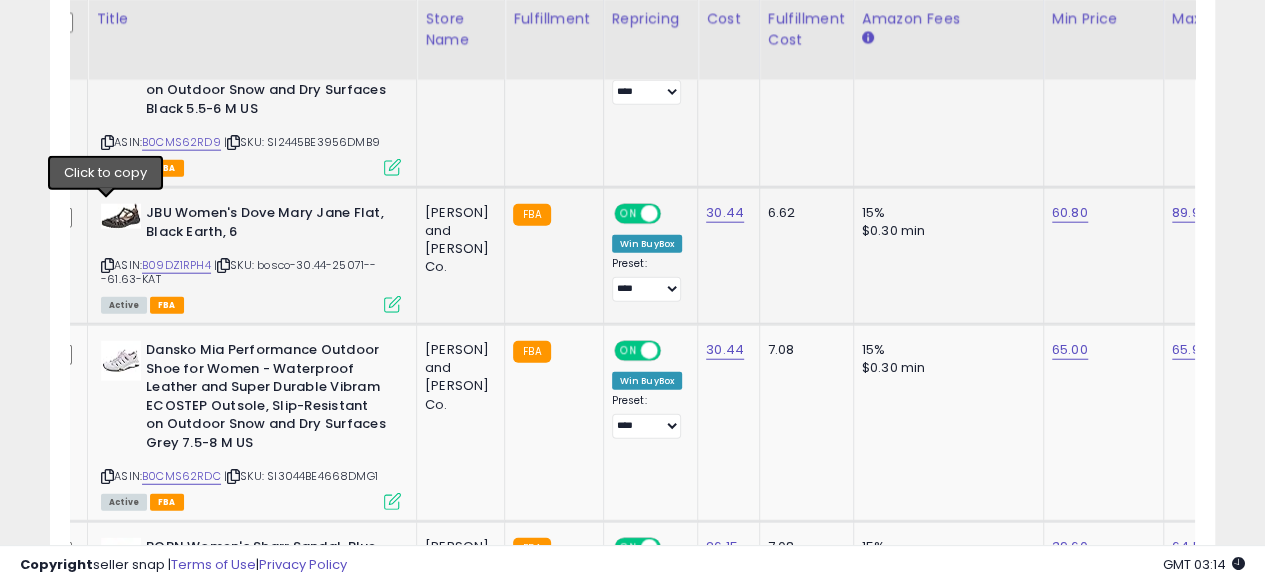 click at bounding box center [107, 265] 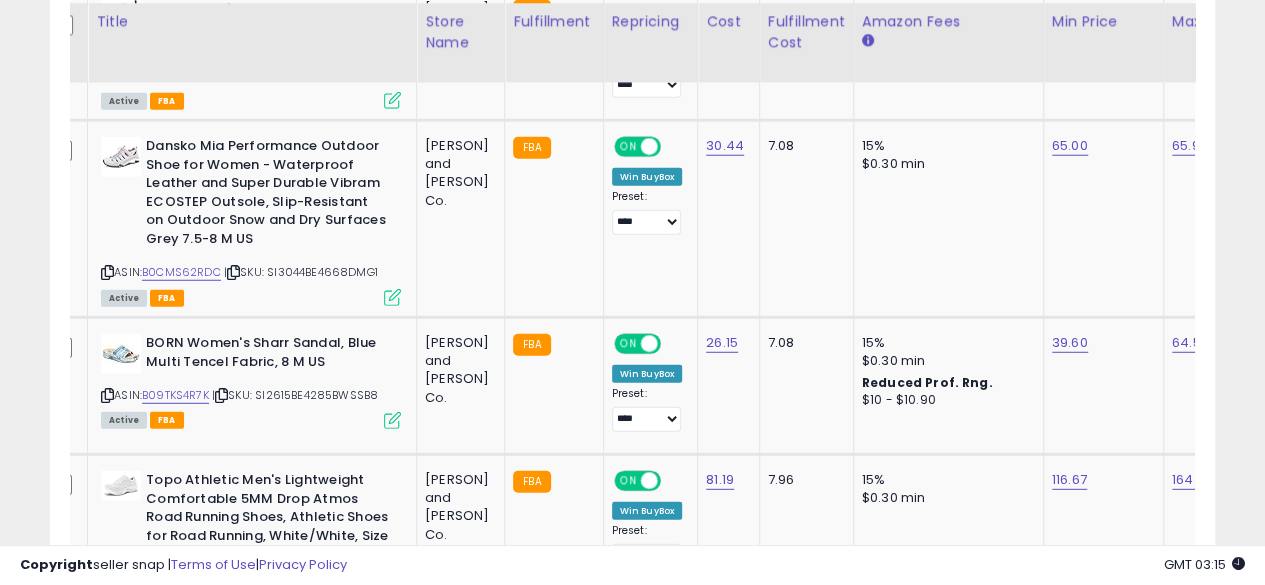 scroll, scrollTop: 2592, scrollLeft: 0, axis: vertical 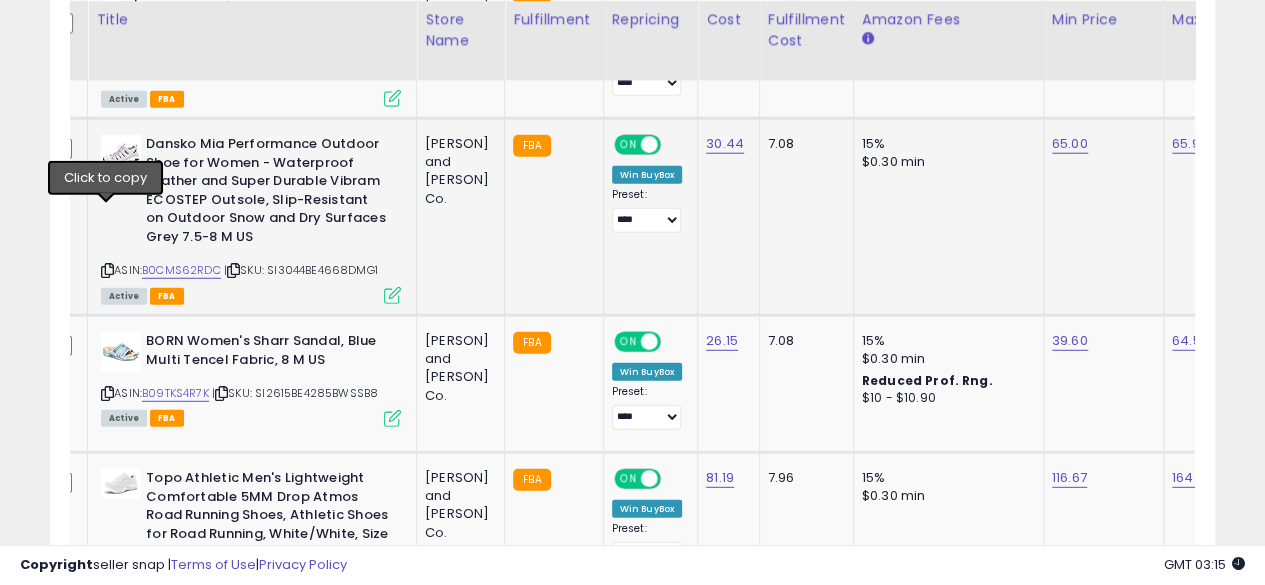 click at bounding box center (107, 270) 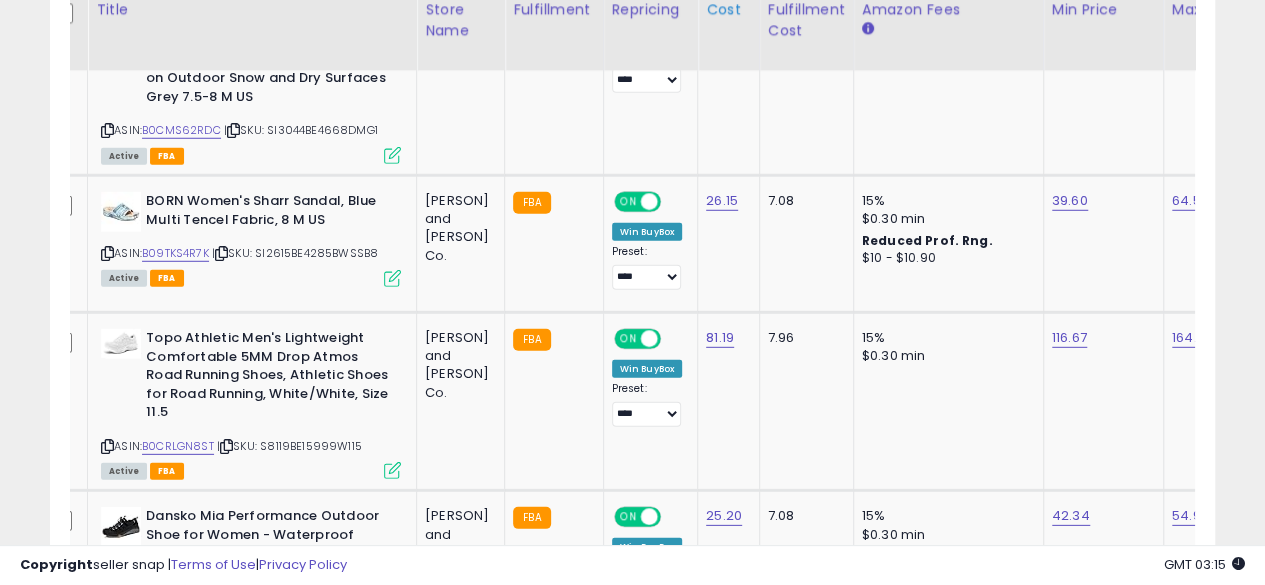 scroll, scrollTop: 2744, scrollLeft: 0, axis: vertical 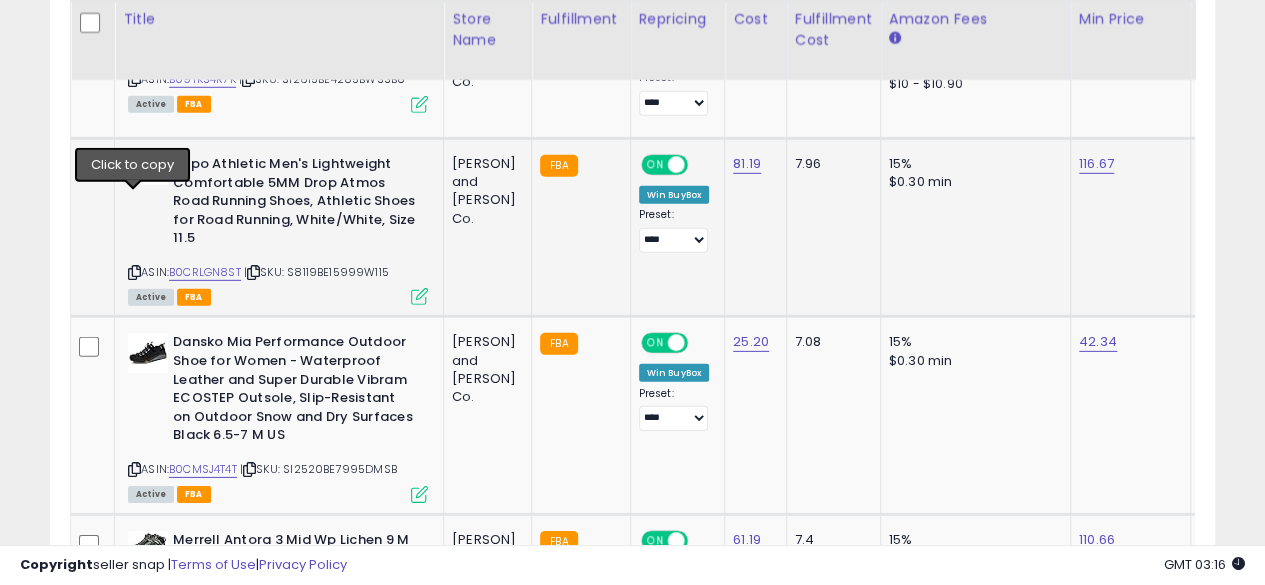 click at bounding box center (134, 272) 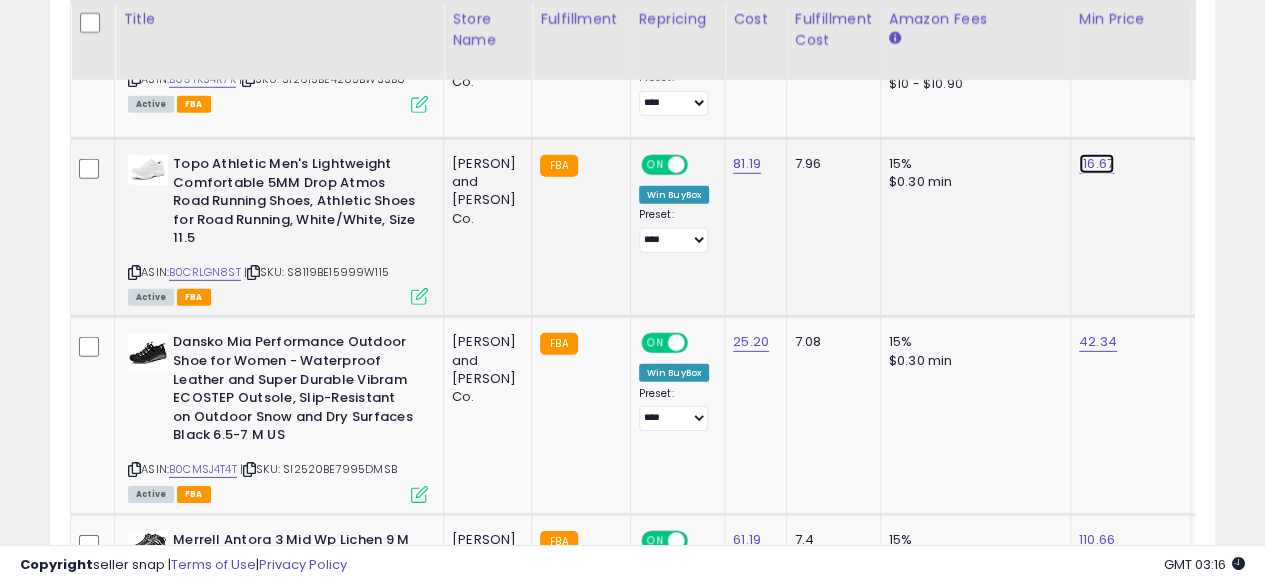 click on "116.67" at bounding box center (1097, -1832) 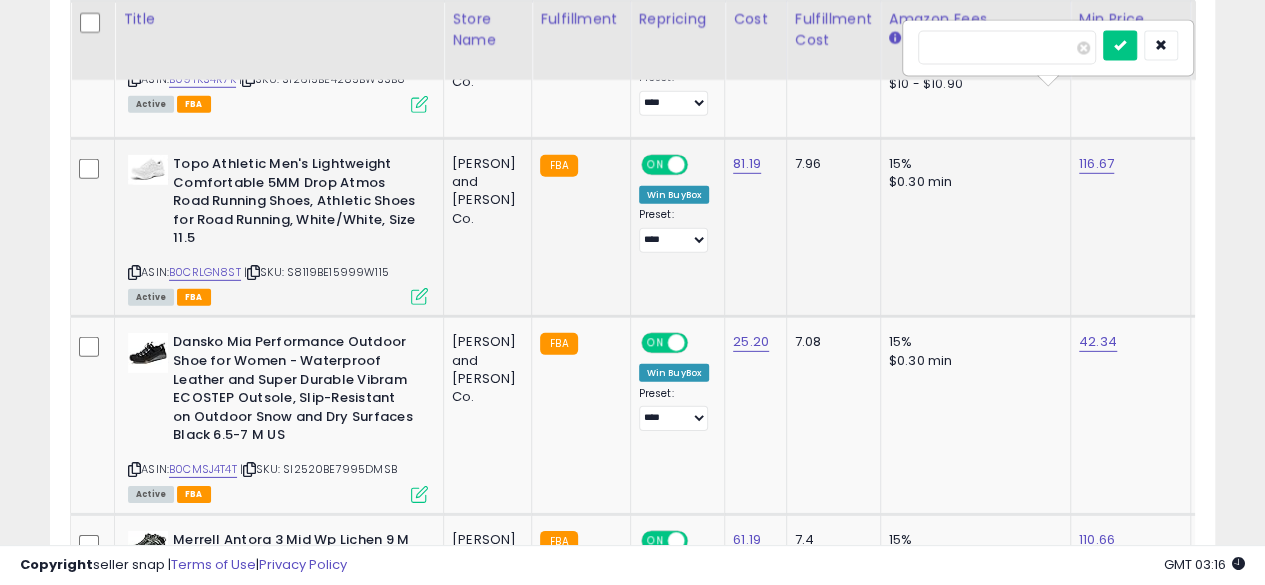 scroll, scrollTop: 0, scrollLeft: 71, axis: horizontal 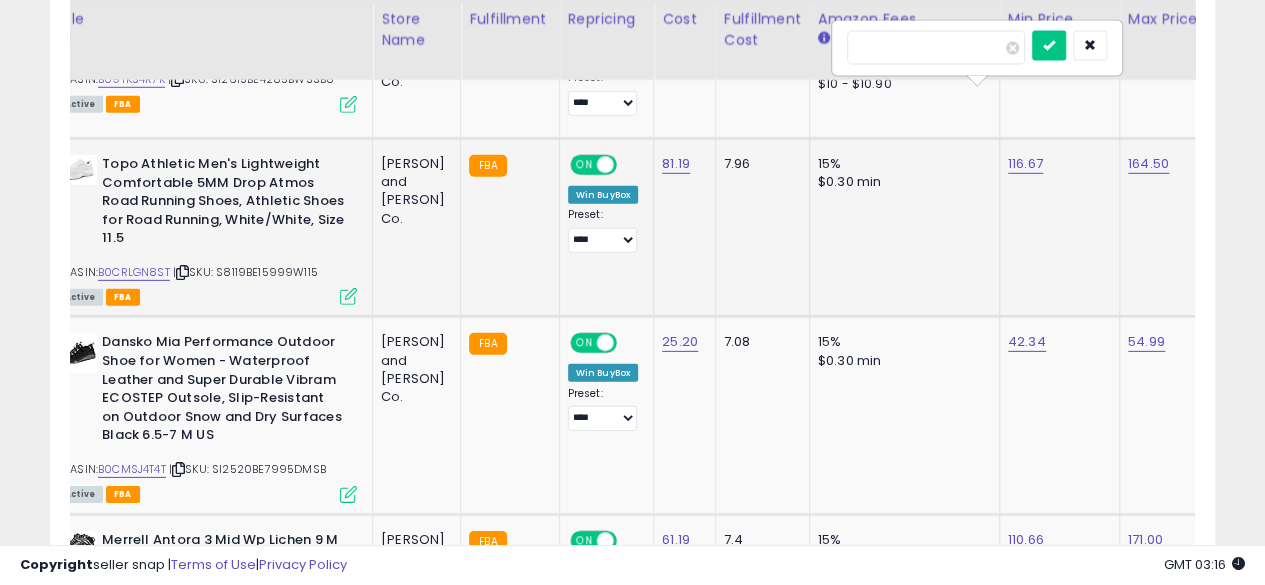 type on "******" 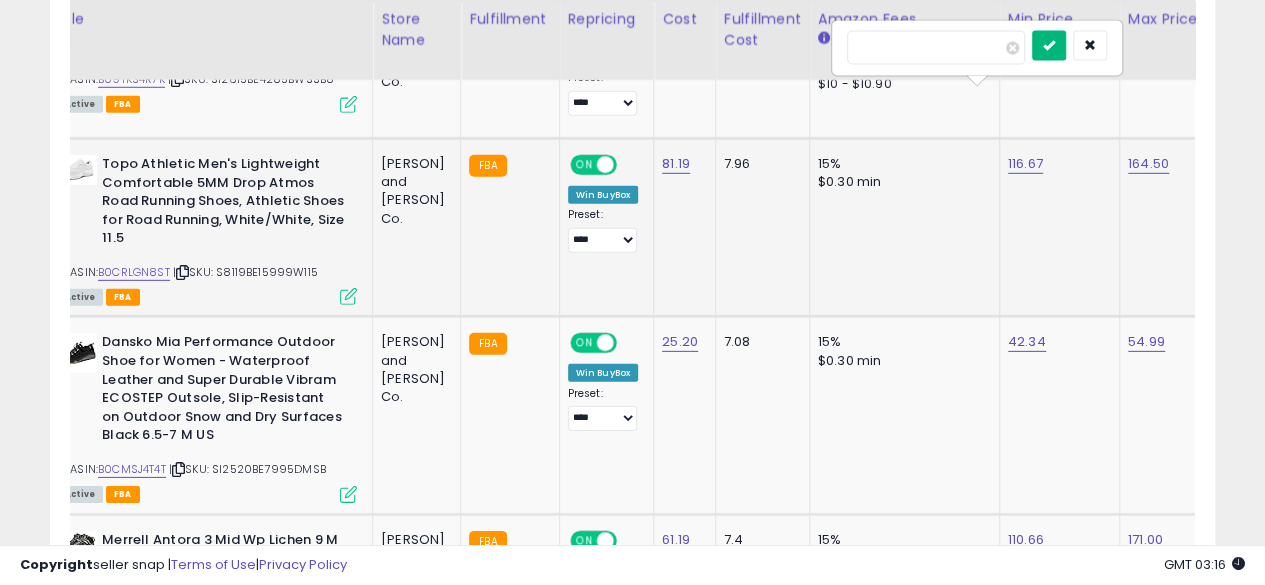 click at bounding box center [1049, 46] 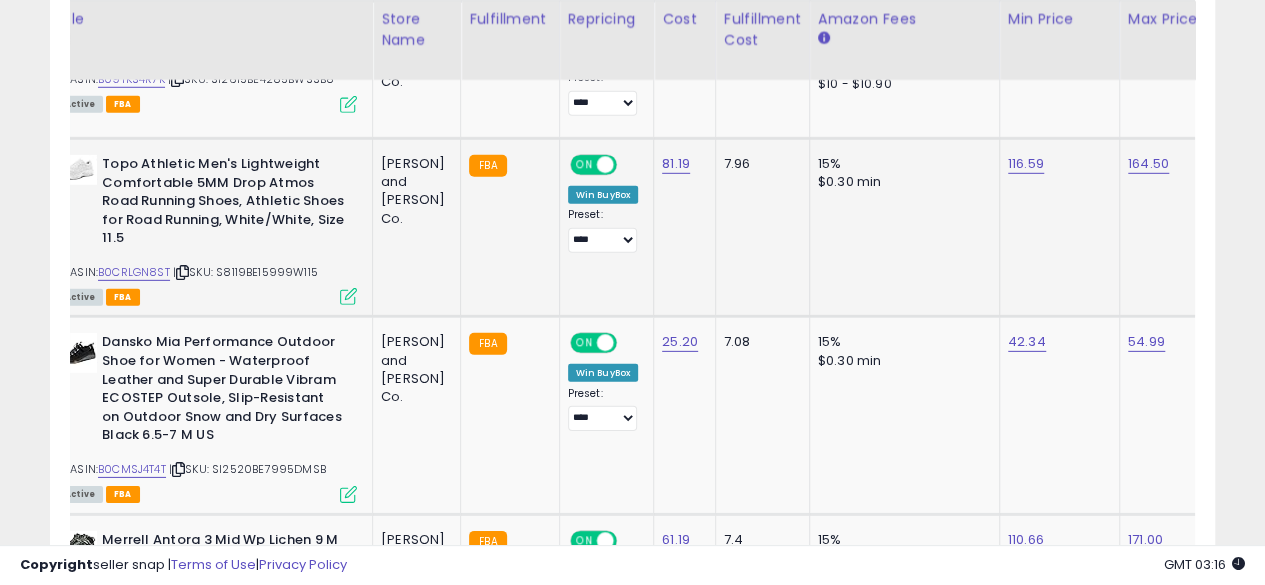 scroll, scrollTop: 0, scrollLeft: 0, axis: both 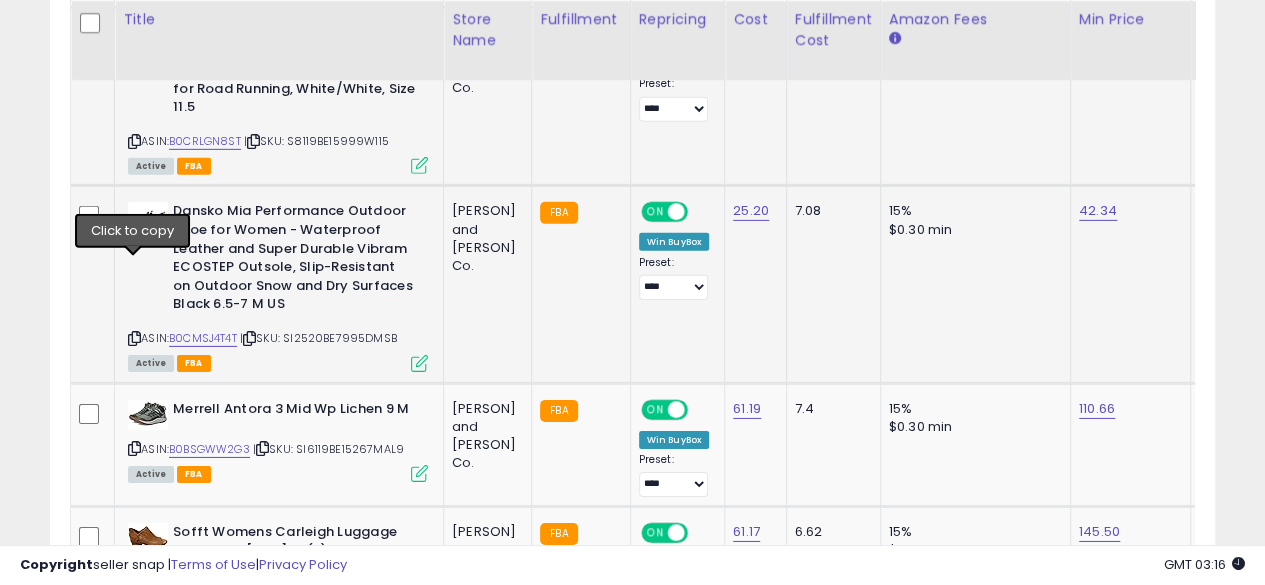 click at bounding box center [134, 338] 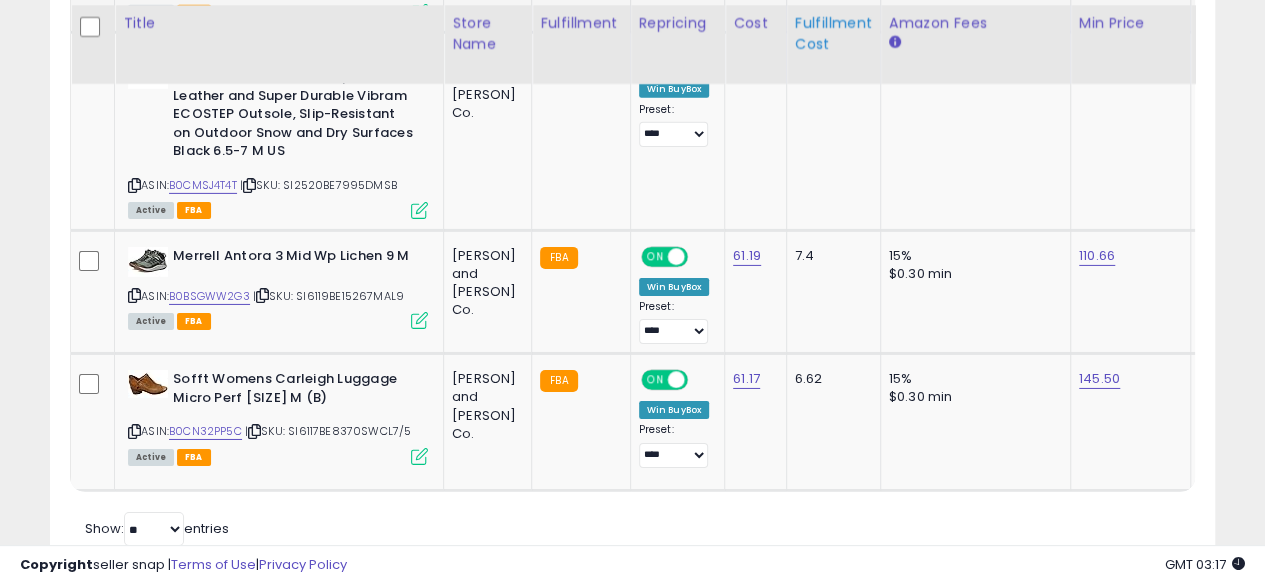 scroll, scrollTop: 3194, scrollLeft: 0, axis: vertical 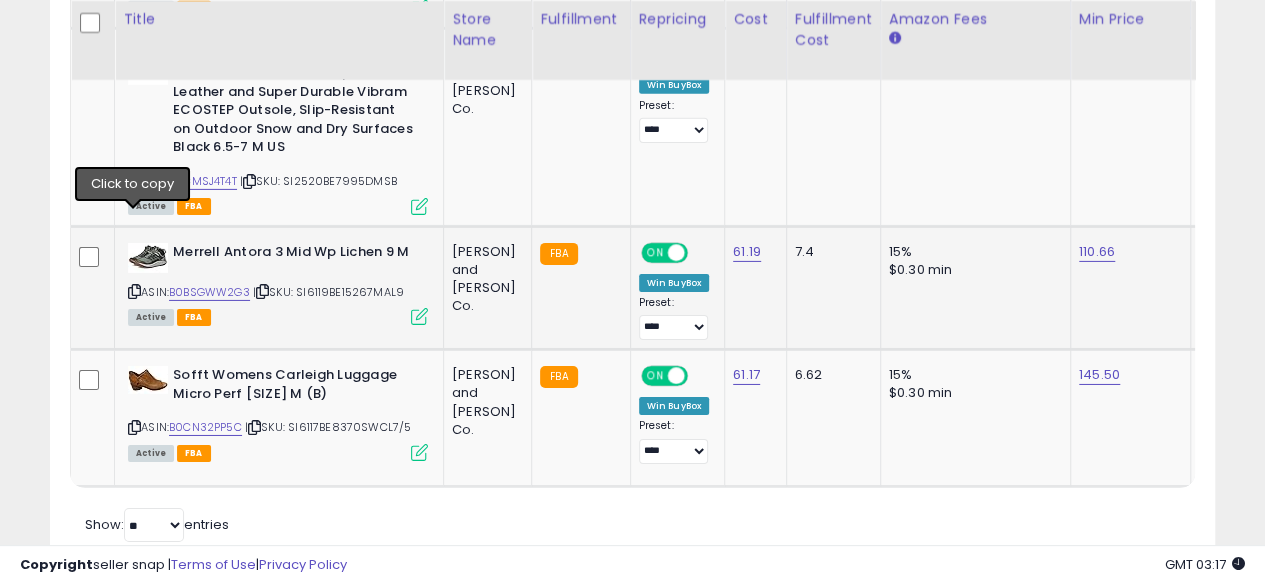 click at bounding box center (134, 291) 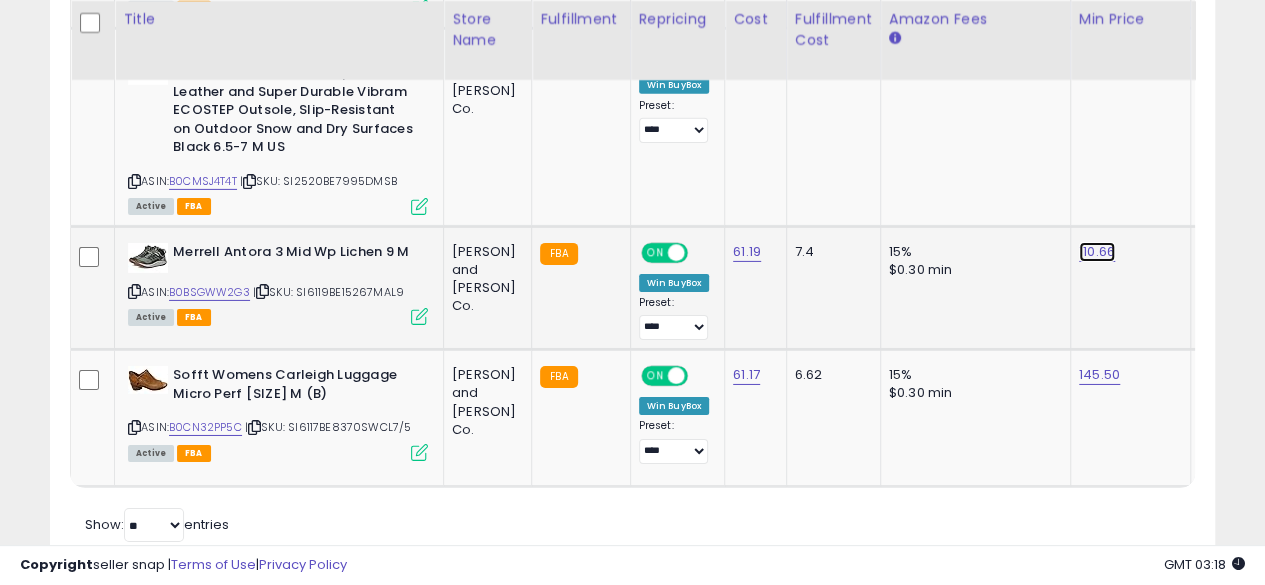 click on "110.66" at bounding box center (1097, -2120) 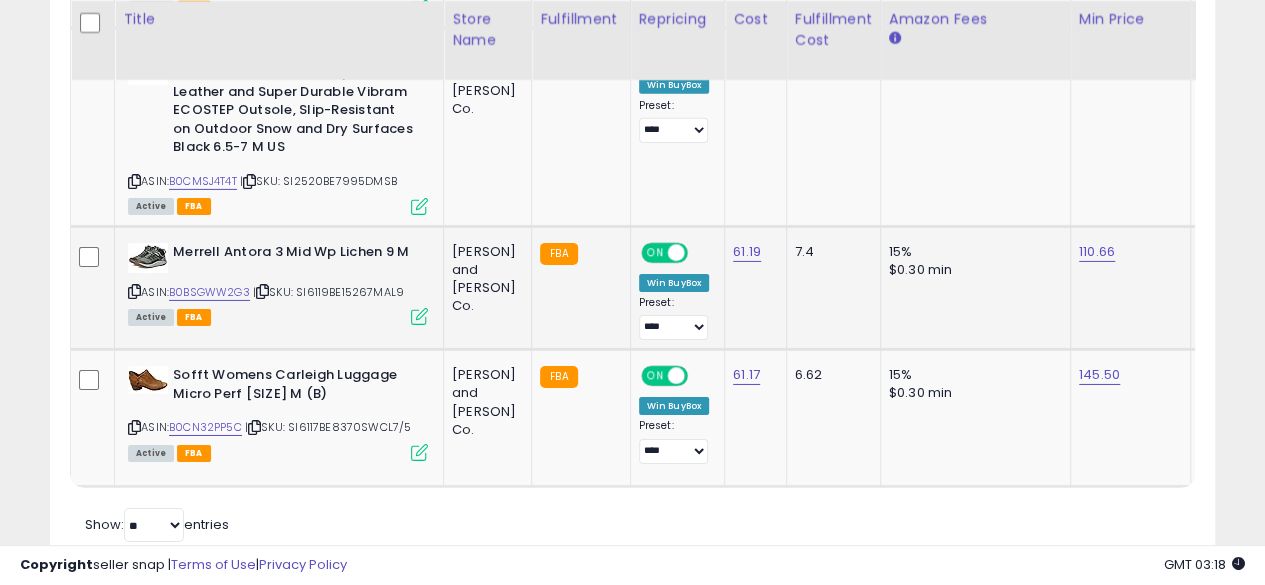 scroll, scrollTop: 0, scrollLeft: 72, axis: horizontal 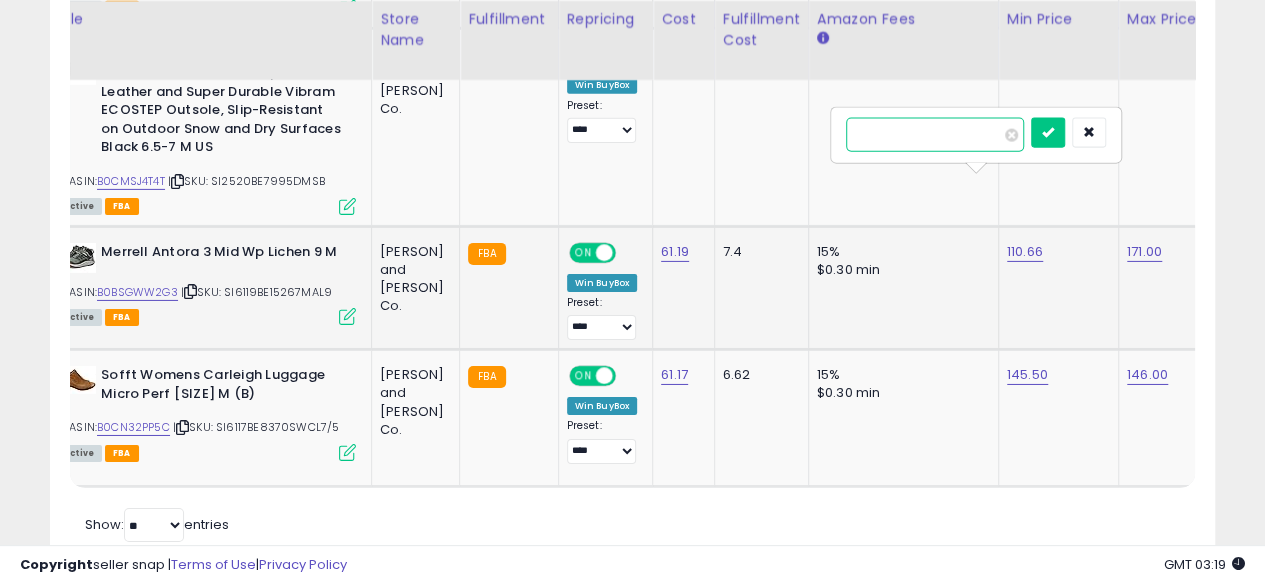 type on "******" 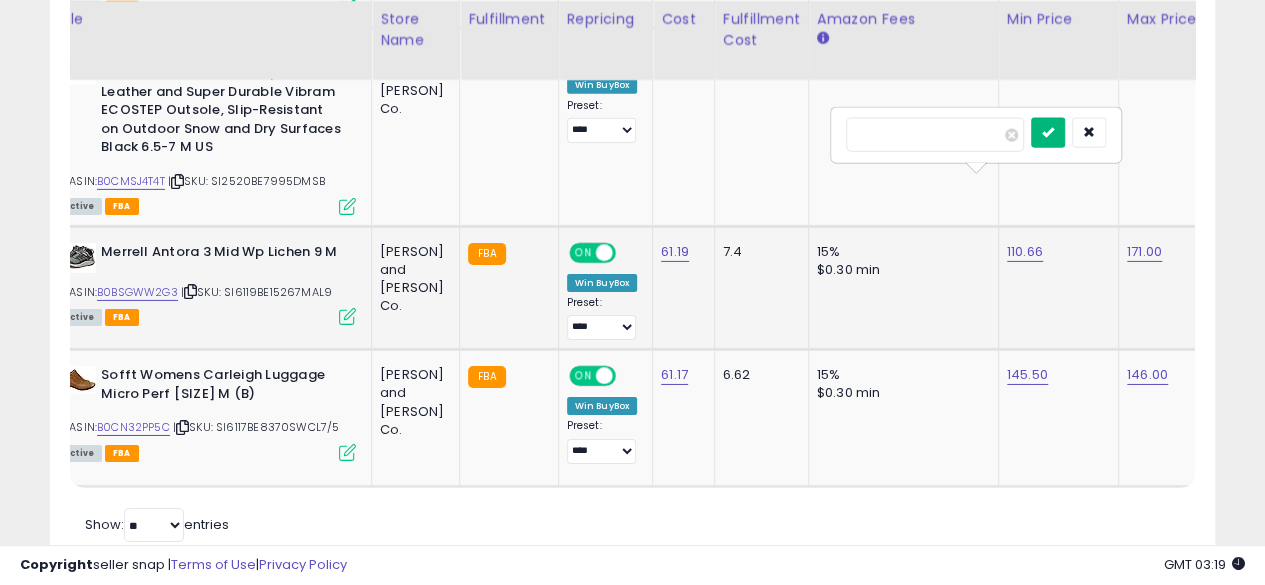 click at bounding box center [1048, 133] 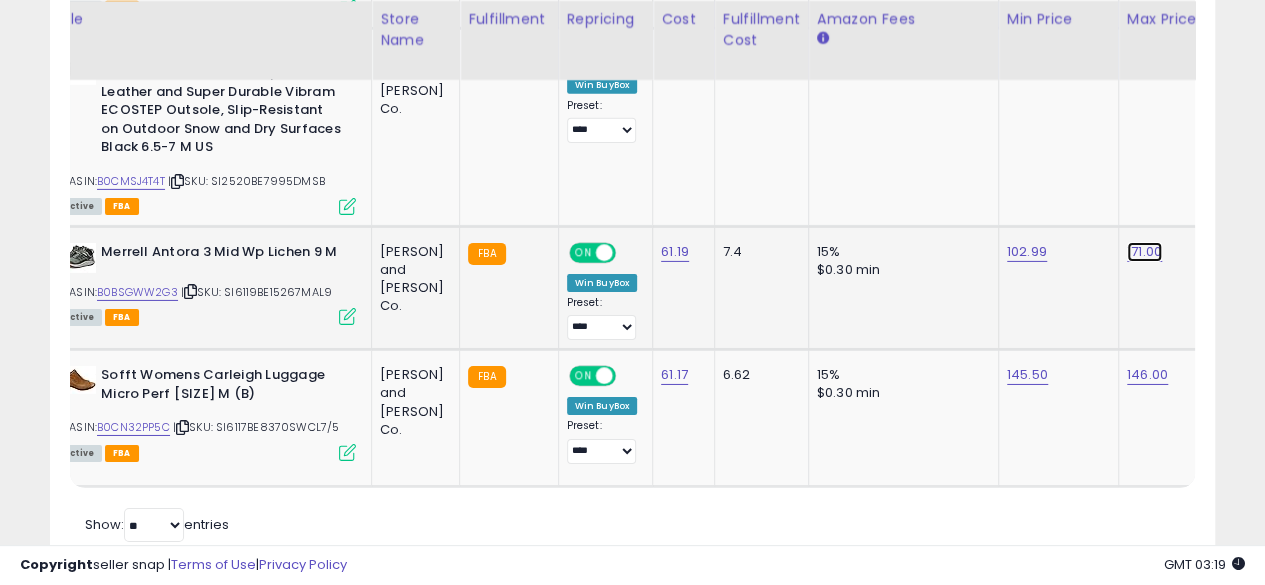 click on "171.00" at bounding box center [1144, -2120] 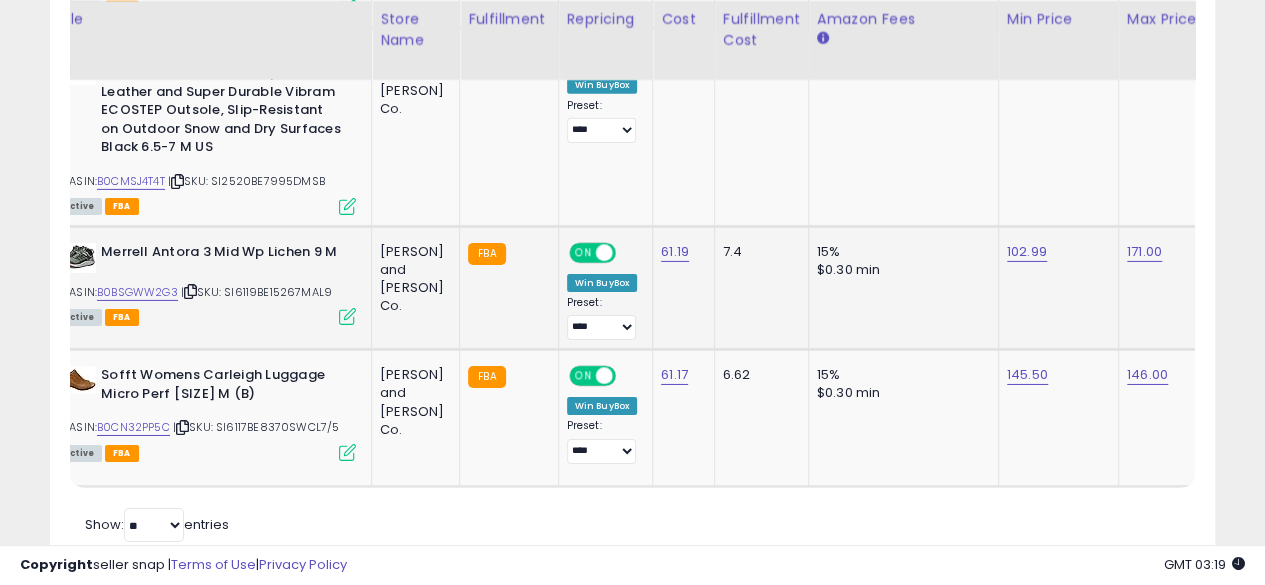 scroll, scrollTop: 0, scrollLeft: 191, axis: horizontal 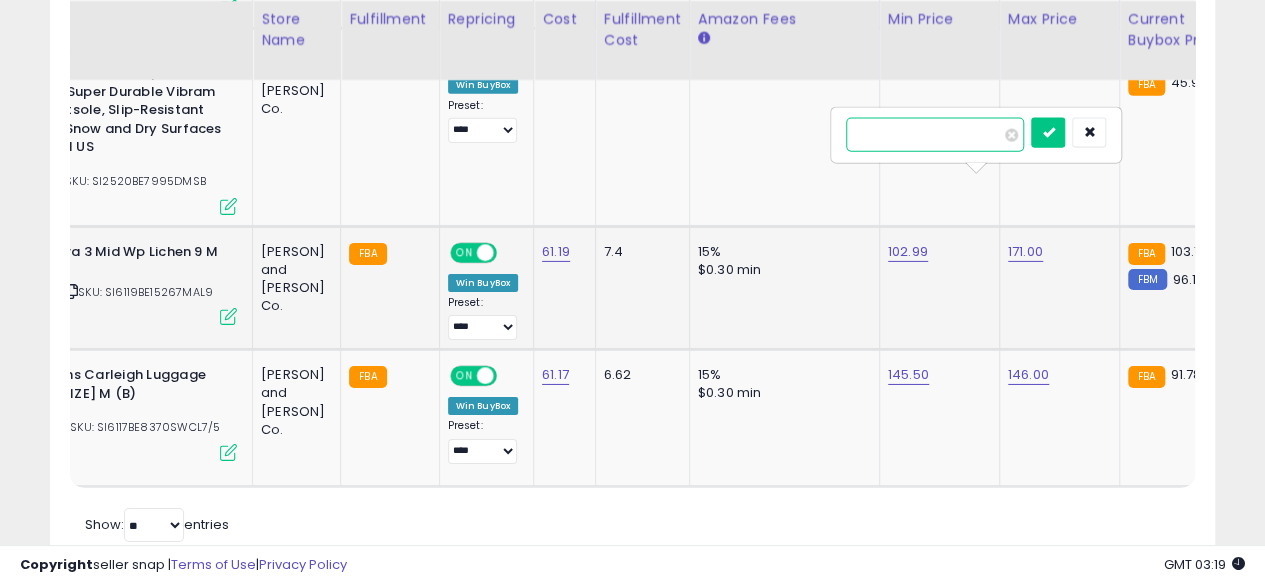 type on "******" 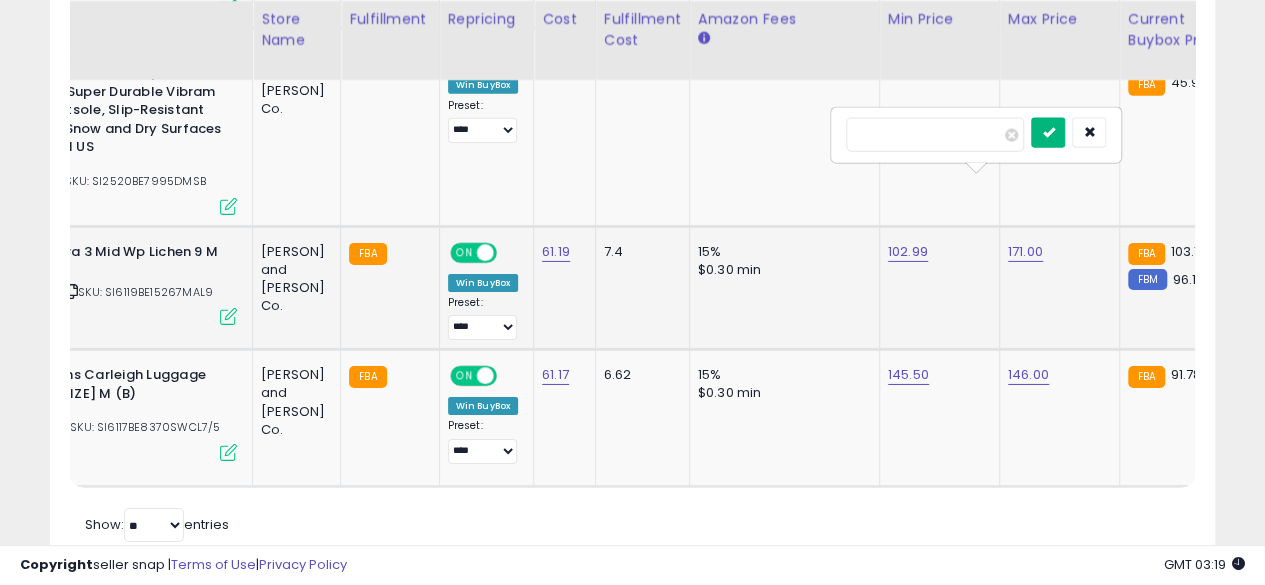 click at bounding box center (1048, 133) 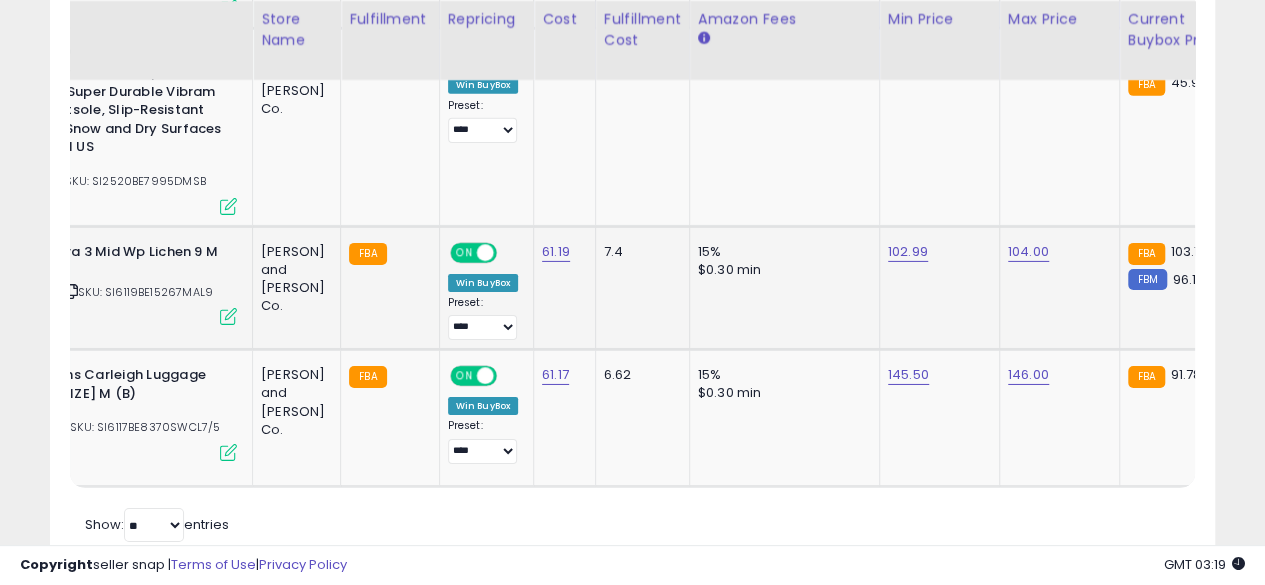 scroll, scrollTop: 0, scrollLeft: 102, axis: horizontal 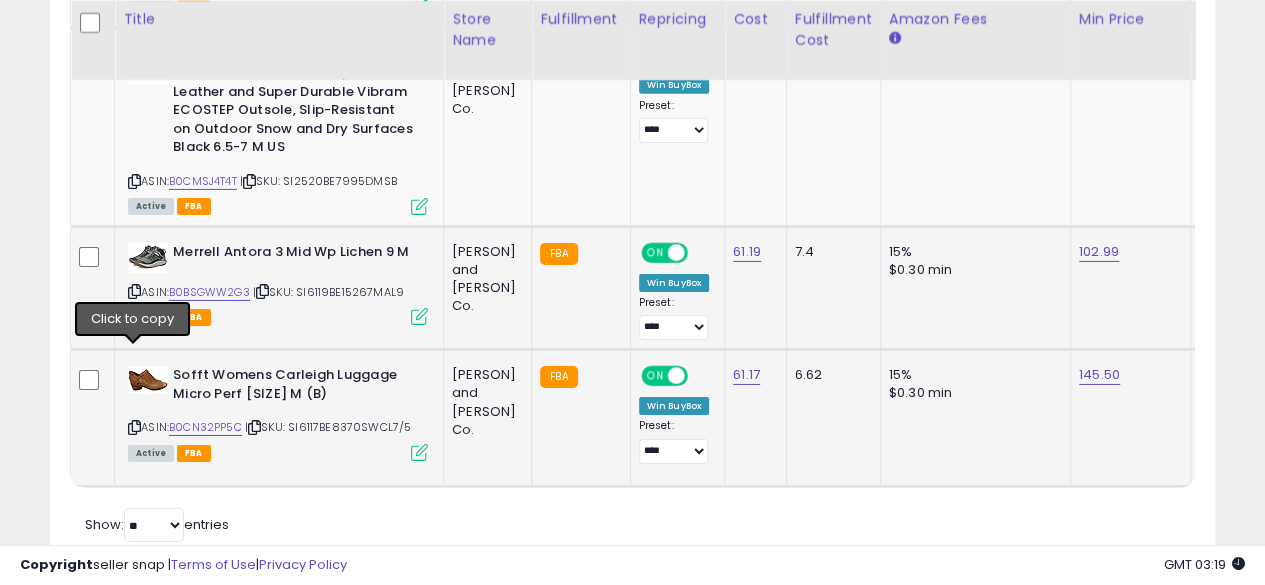 click at bounding box center [134, 427] 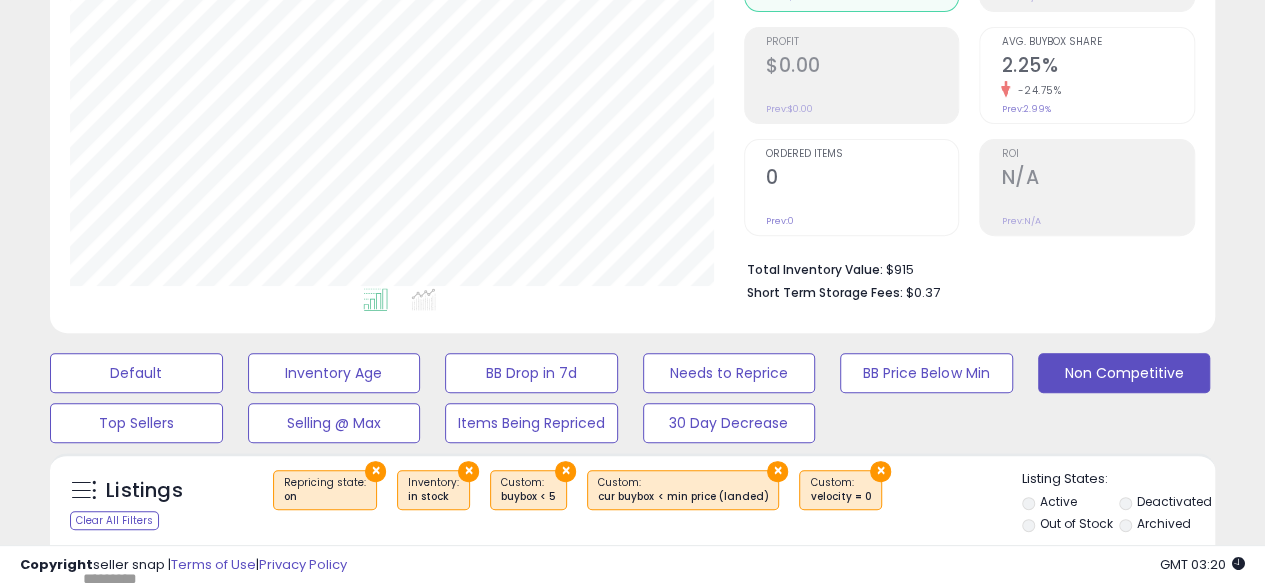 scroll, scrollTop: 0, scrollLeft: 0, axis: both 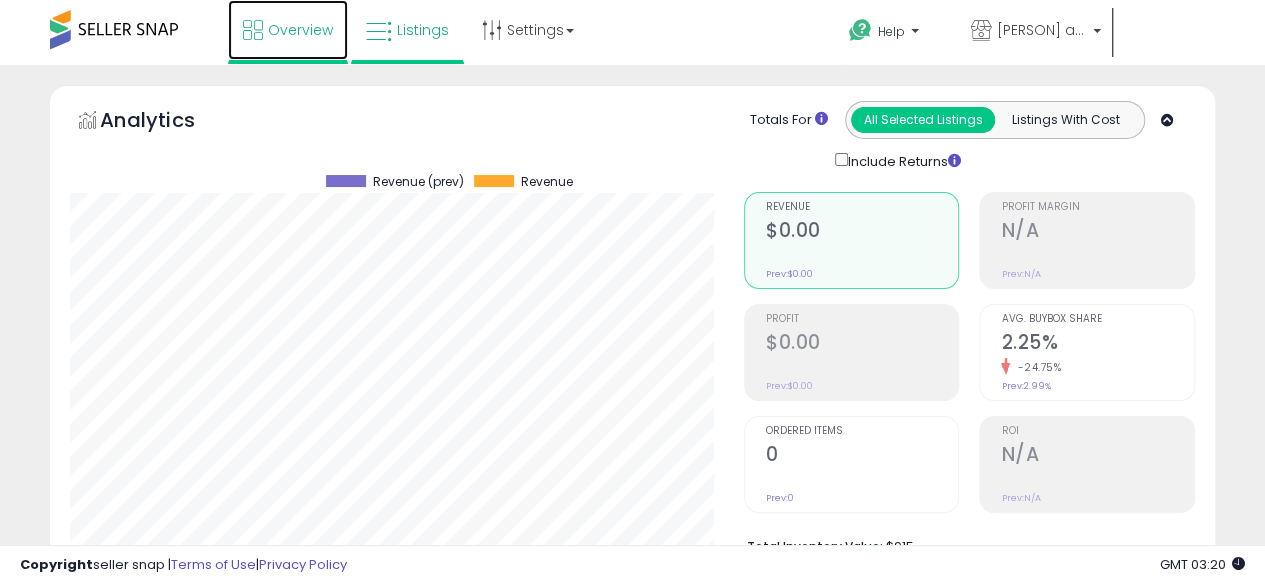 click on "Overview" at bounding box center (300, 30) 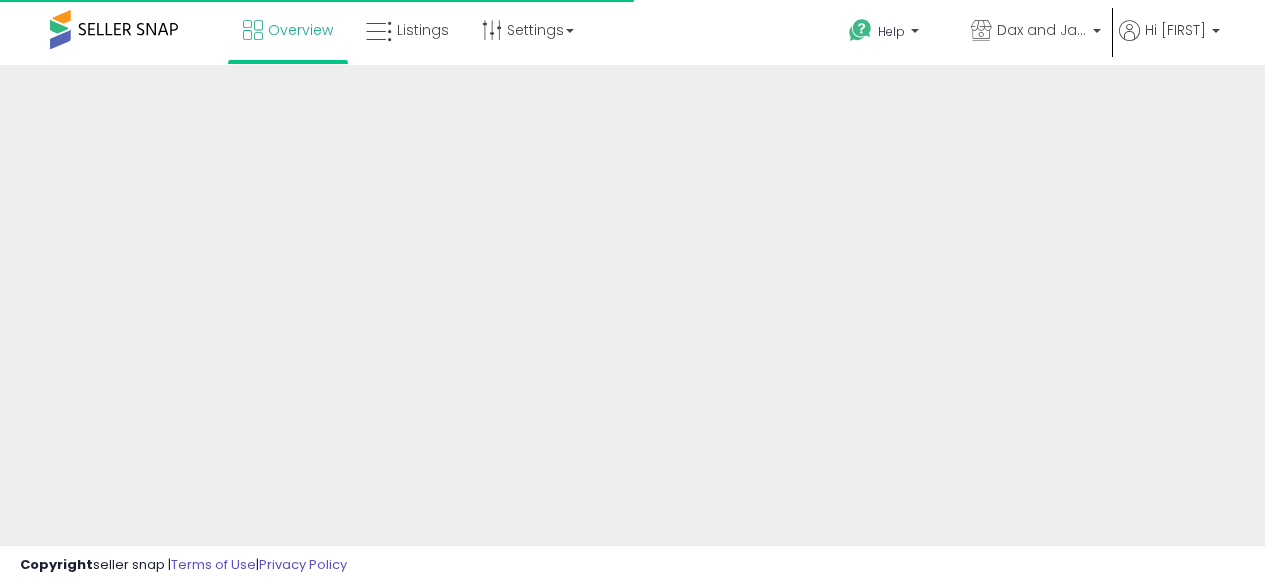 scroll, scrollTop: 0, scrollLeft: 0, axis: both 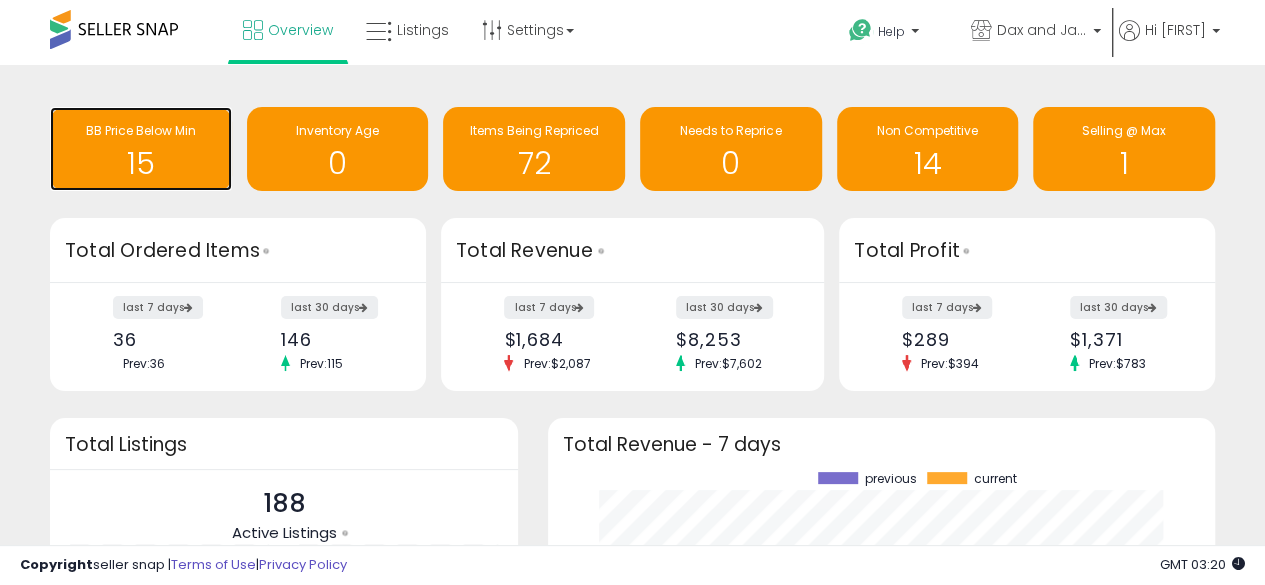 click on "15" at bounding box center (141, 163) 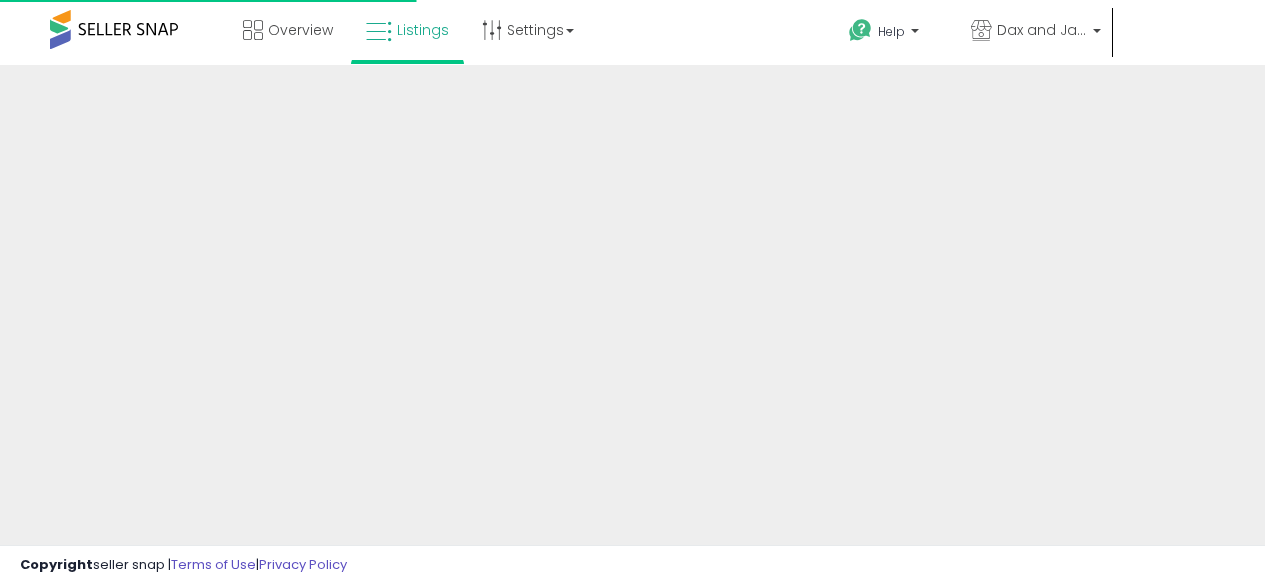scroll, scrollTop: 0, scrollLeft: 0, axis: both 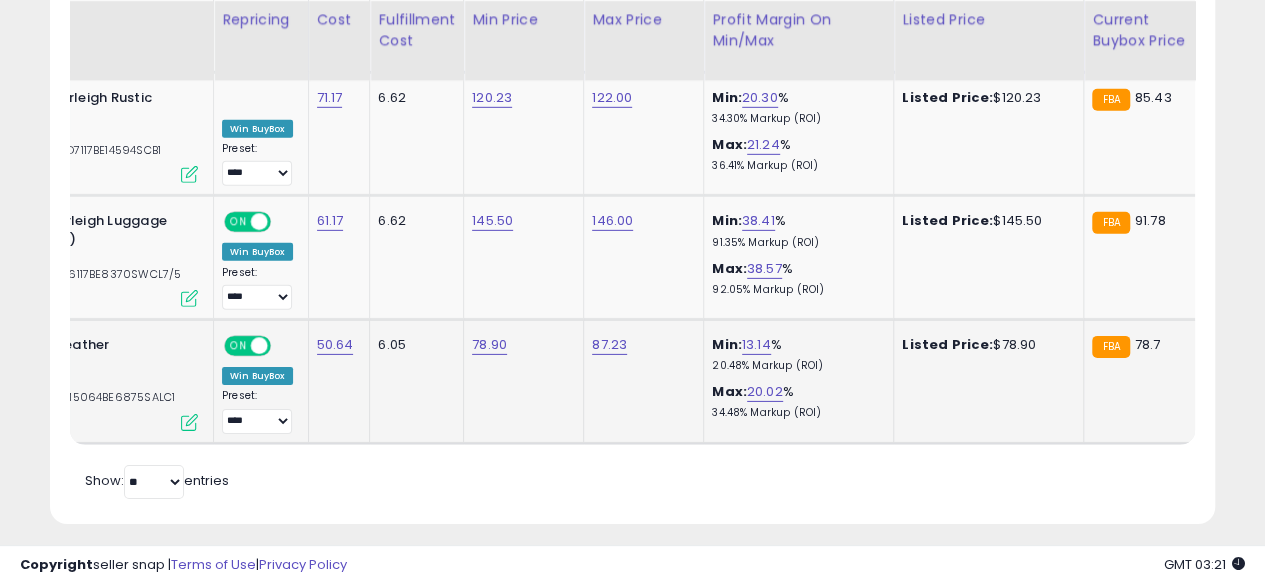 click on "78.90" 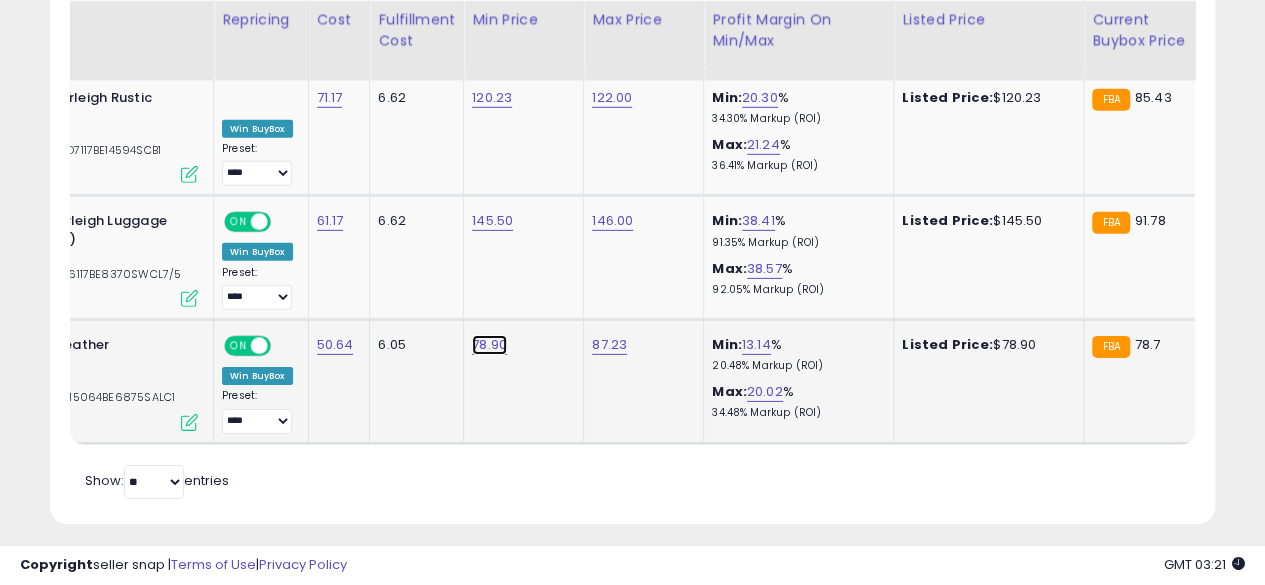 click on "78.90" at bounding box center (490, -1932) 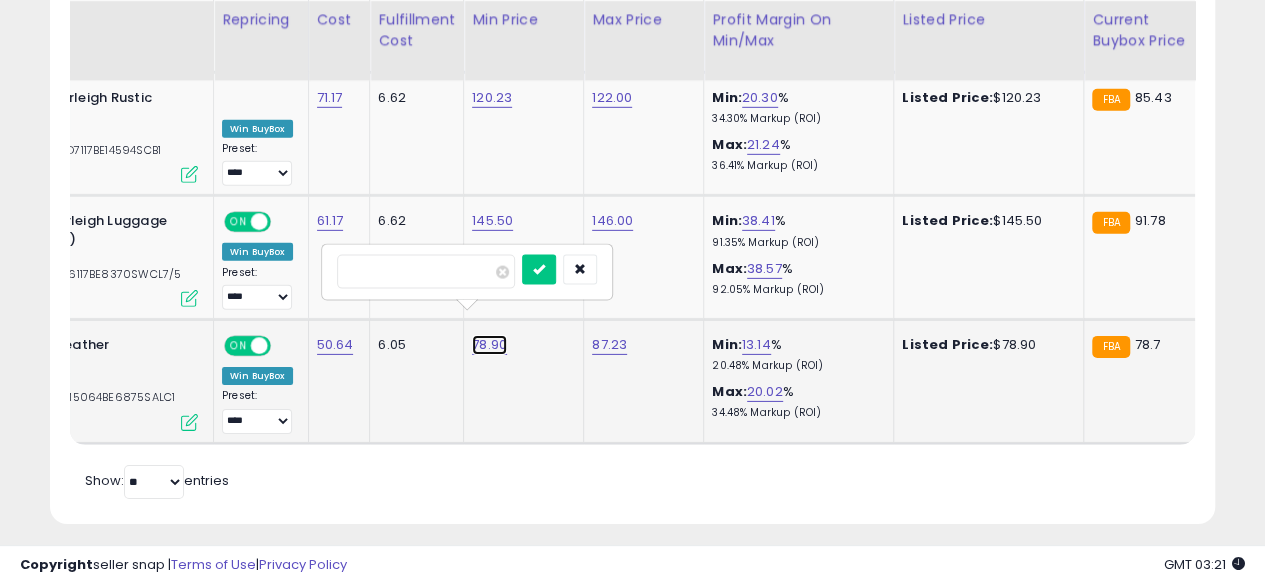 click on "78.90" at bounding box center [489, 345] 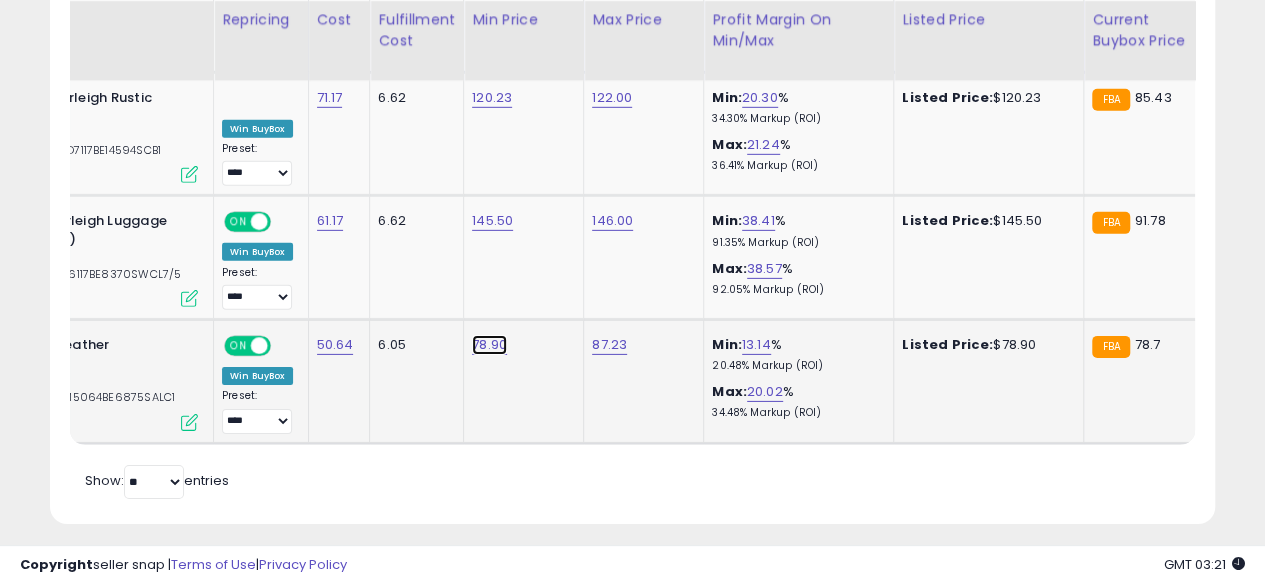 click on "78.90" at bounding box center (490, -1932) 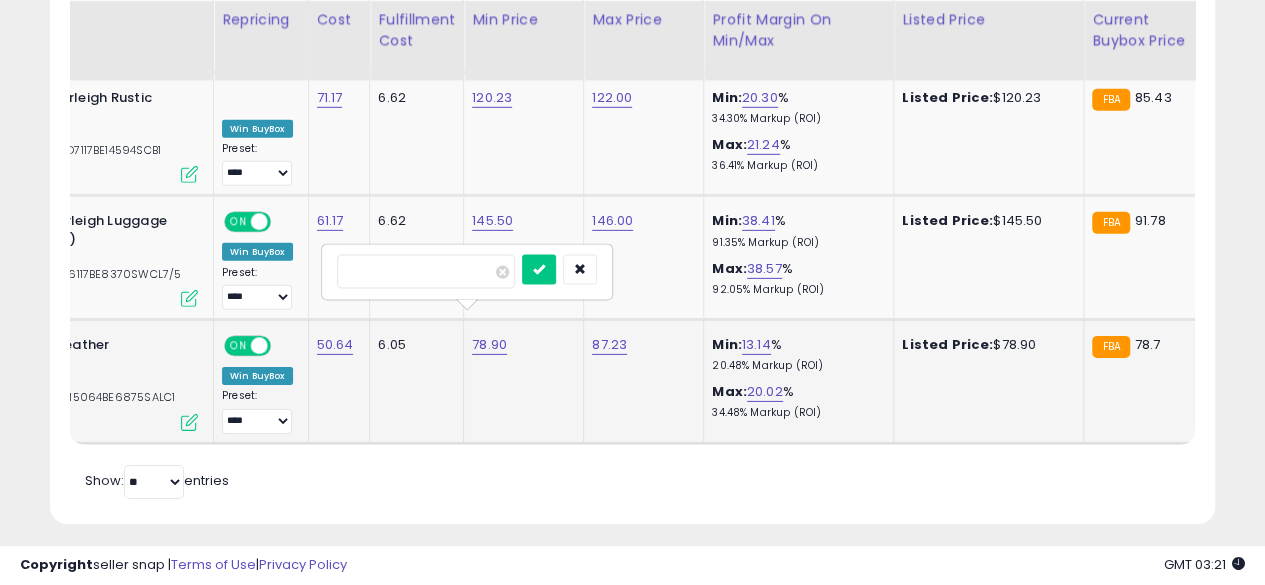 type on "*****" 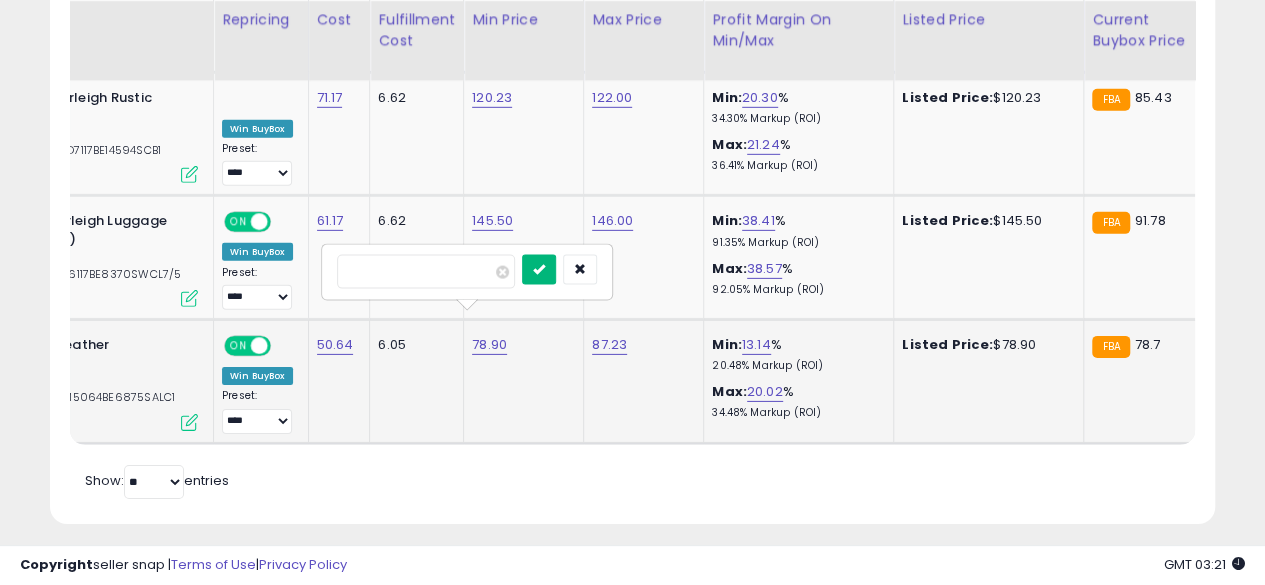 click at bounding box center [539, 269] 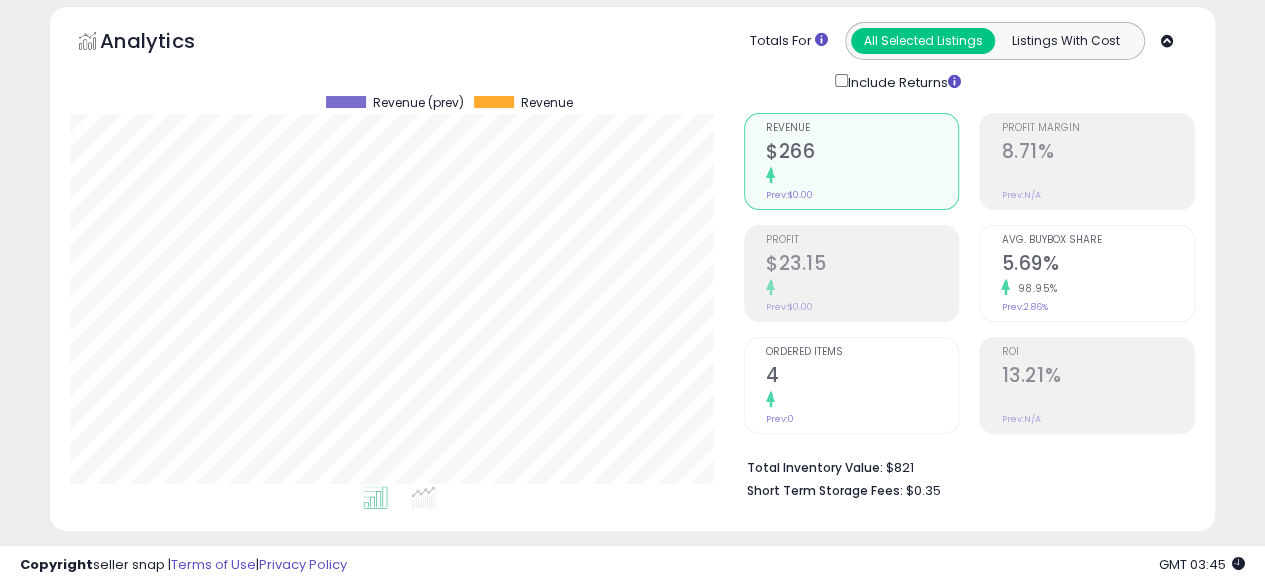 scroll, scrollTop: 0, scrollLeft: 0, axis: both 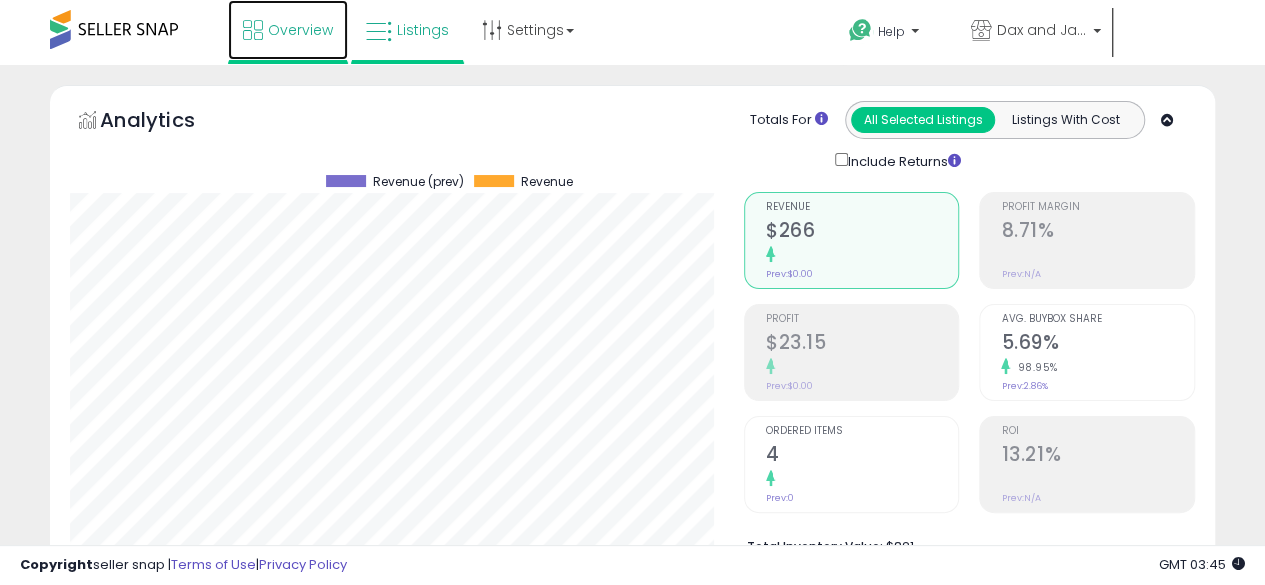 click on "Overview" at bounding box center (288, 30) 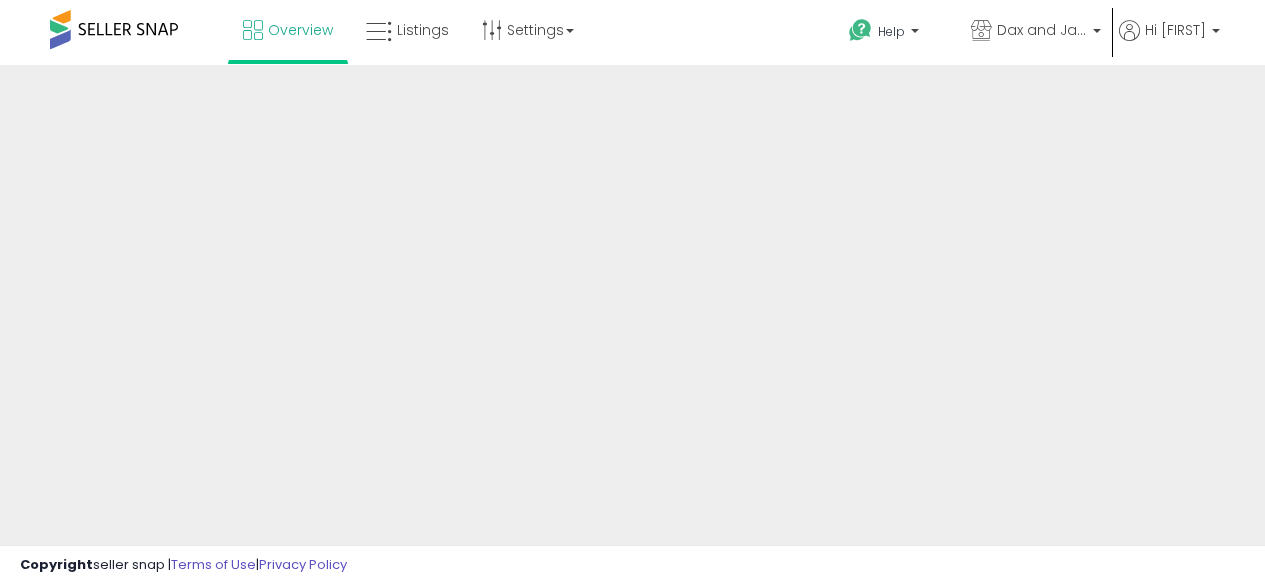 scroll, scrollTop: 0, scrollLeft: 0, axis: both 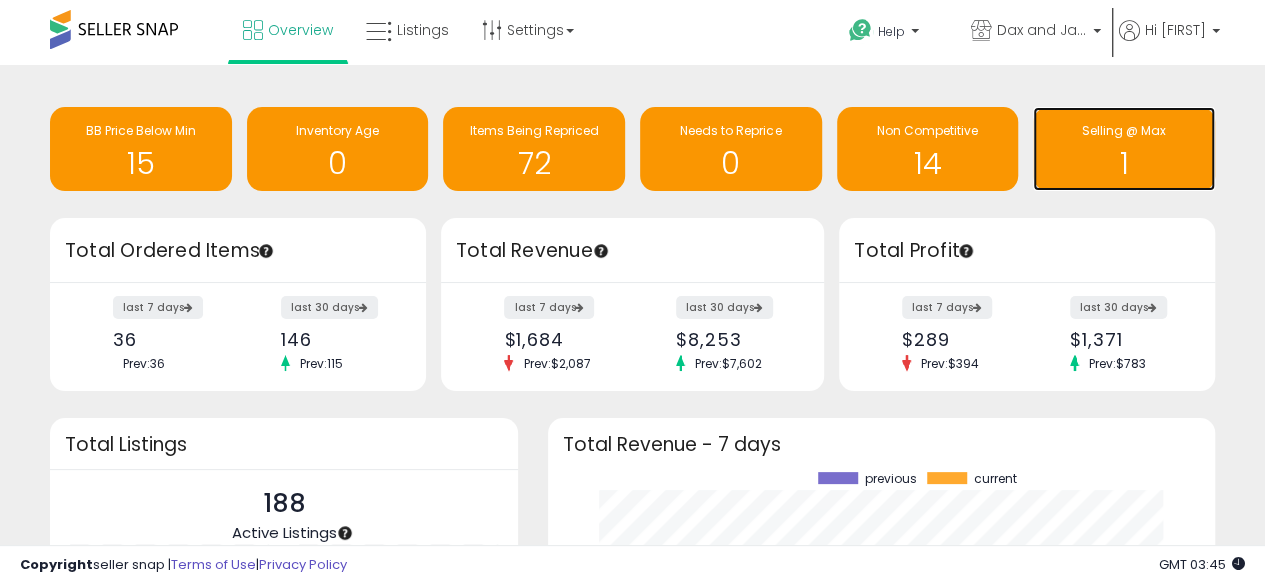 click on "1" at bounding box center [1124, 163] 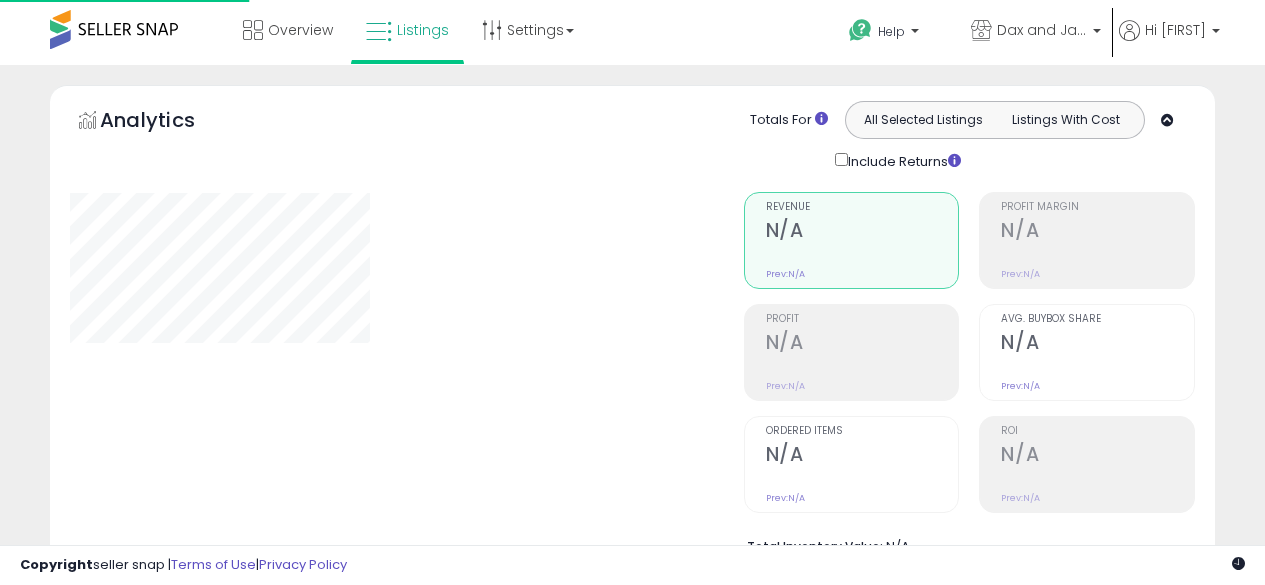scroll, scrollTop: 0, scrollLeft: 0, axis: both 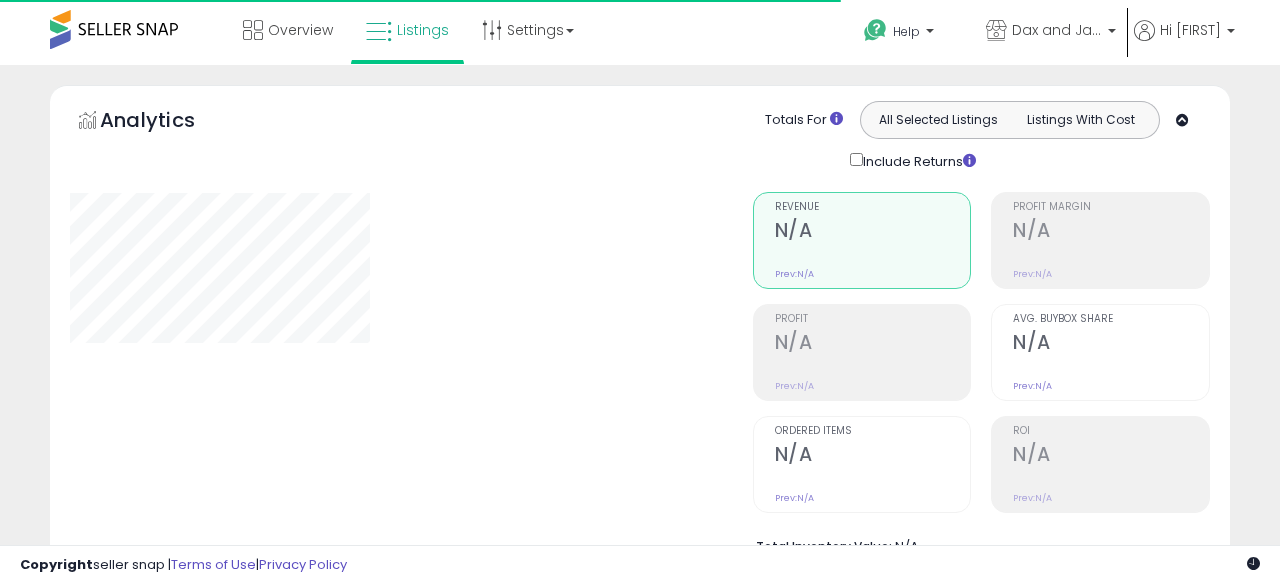 select on "**" 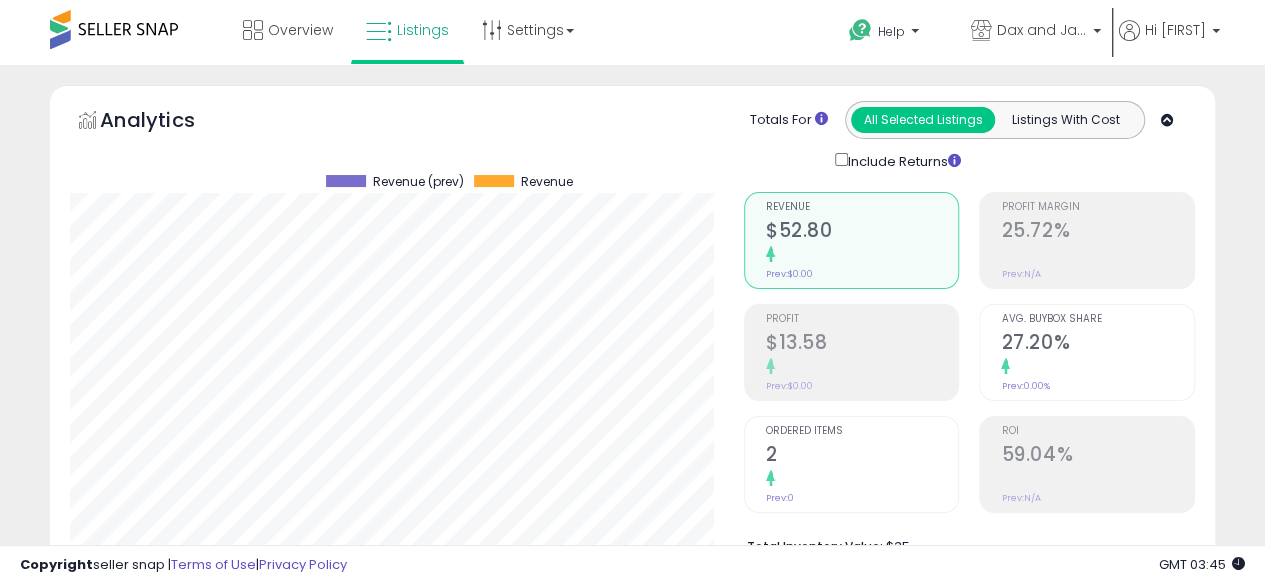 scroll, scrollTop: 999590, scrollLeft: 999326, axis: both 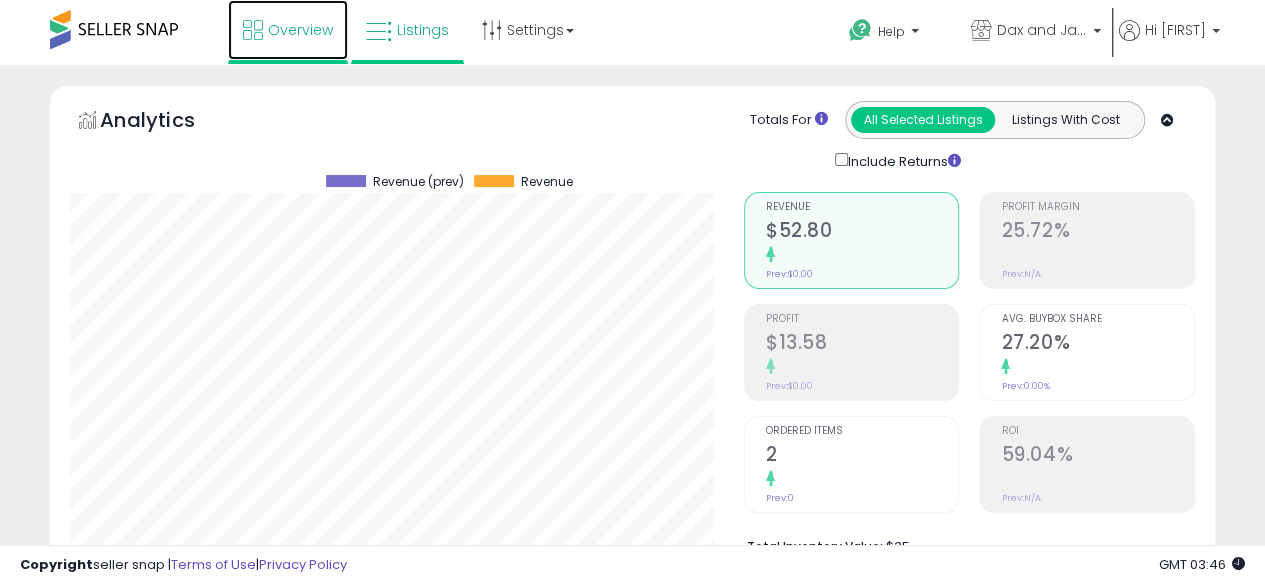 click on "Overview" at bounding box center (300, 30) 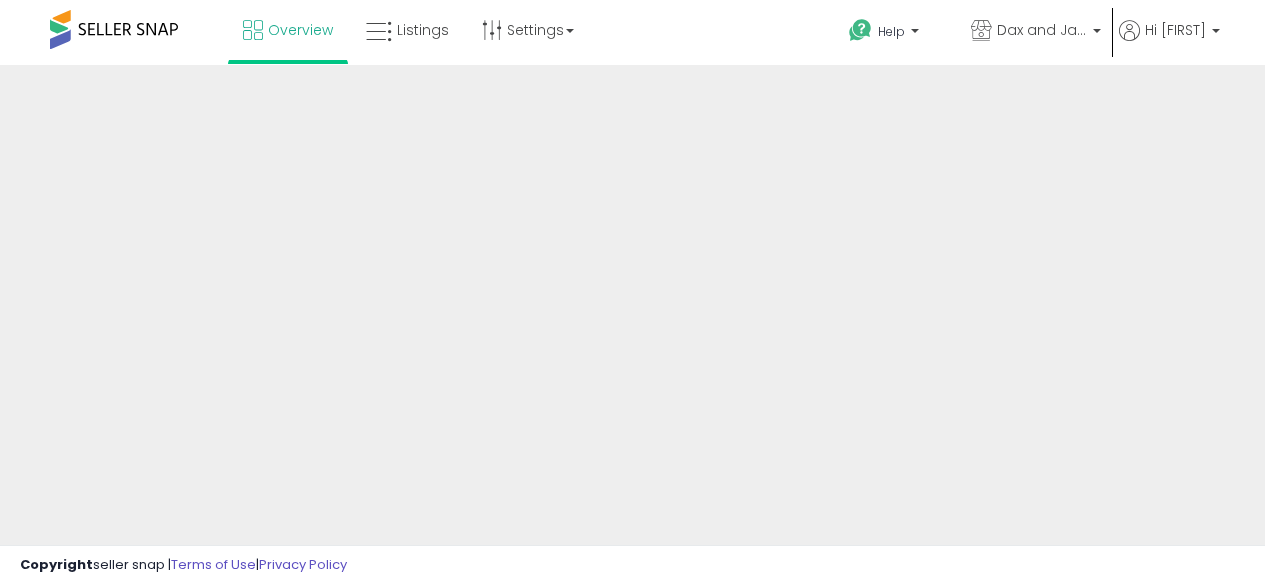 scroll, scrollTop: 0, scrollLeft: 0, axis: both 